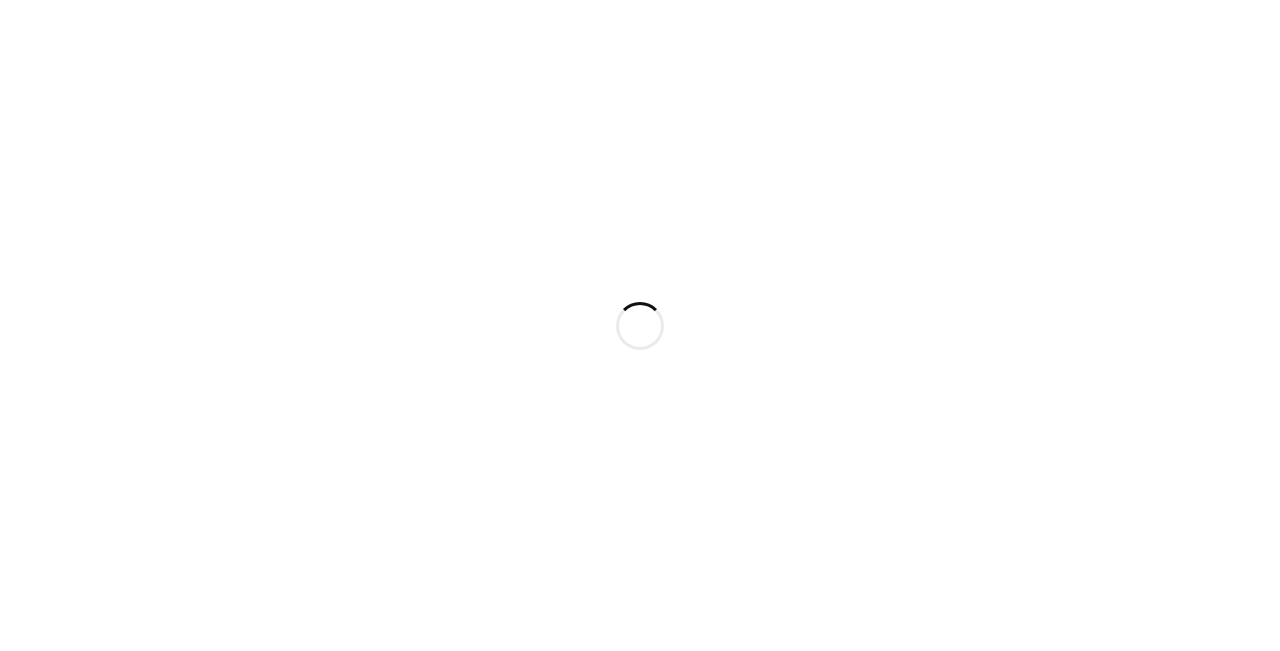 scroll, scrollTop: 0, scrollLeft: 0, axis: both 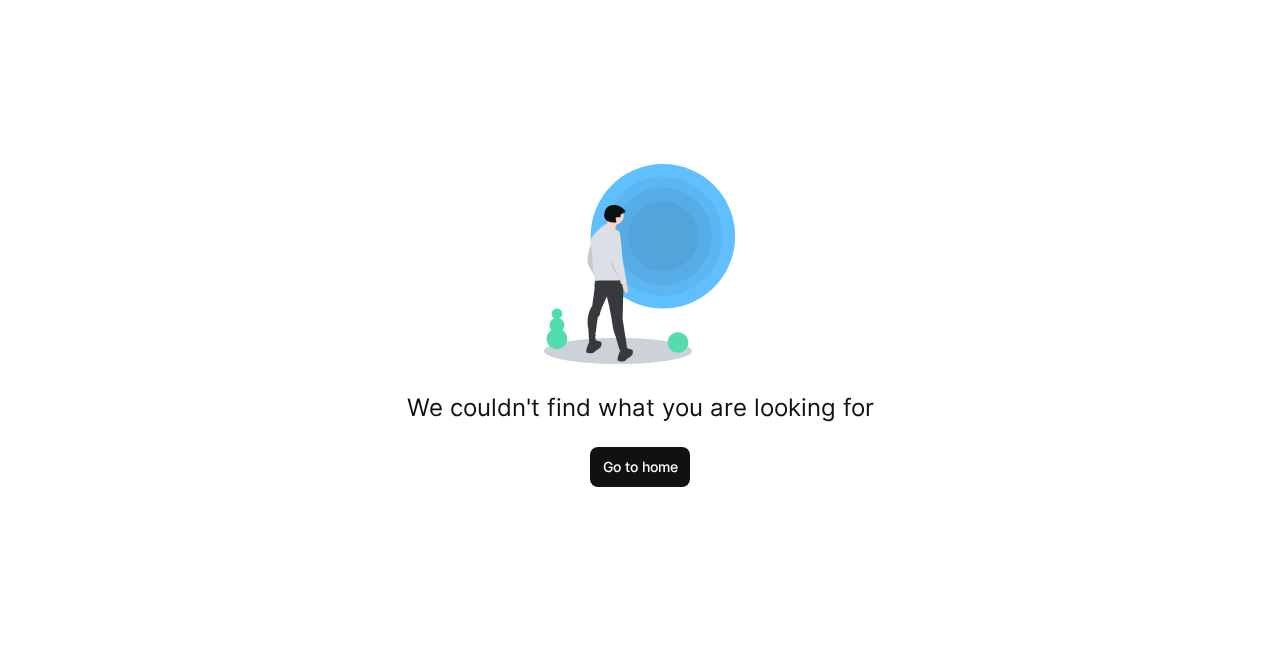click on "Go to home" 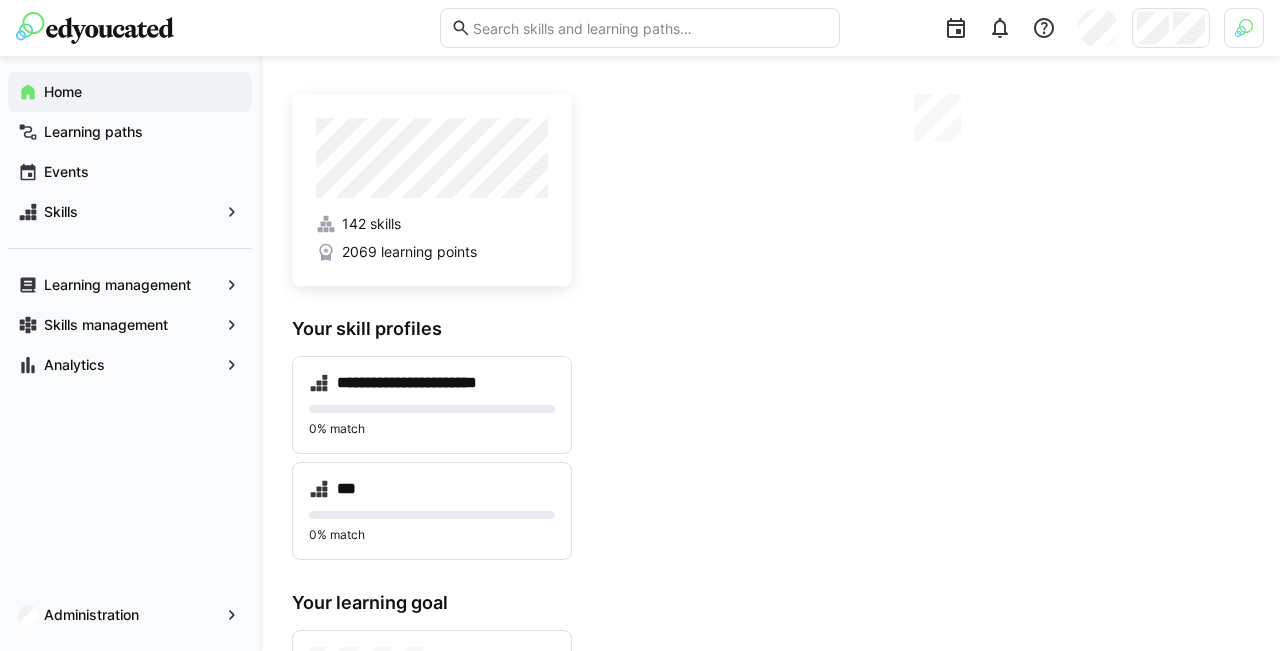 click 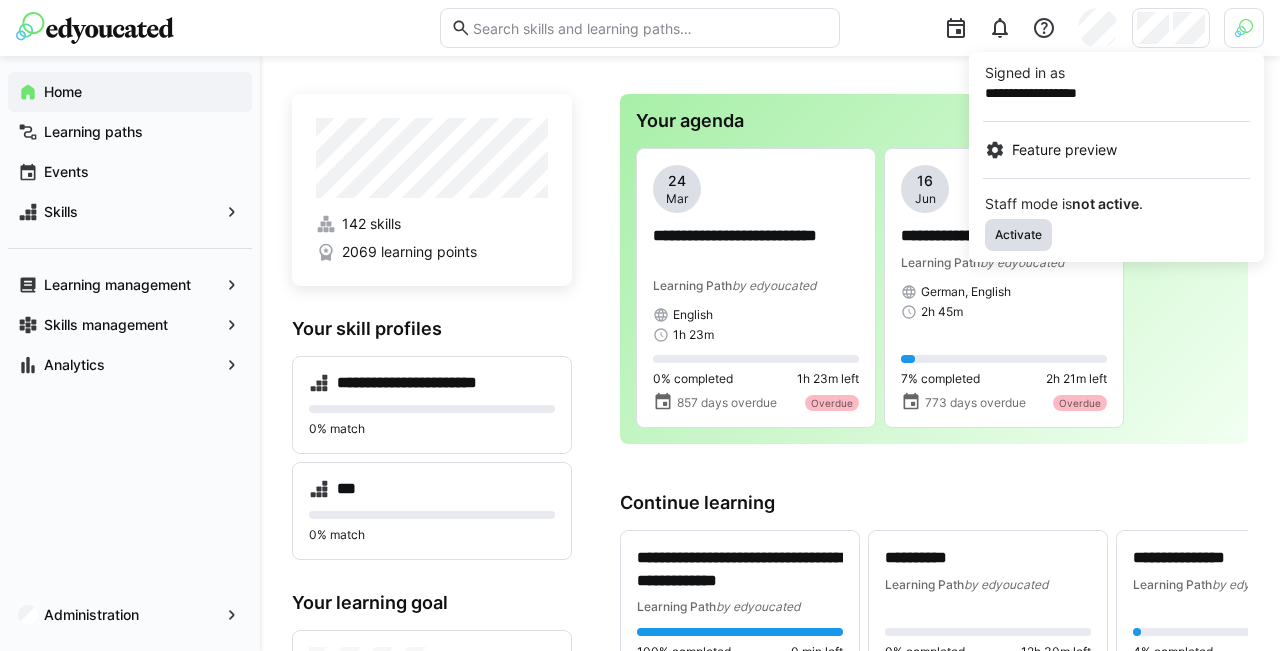 click on "Activate" at bounding box center [1018, 235] 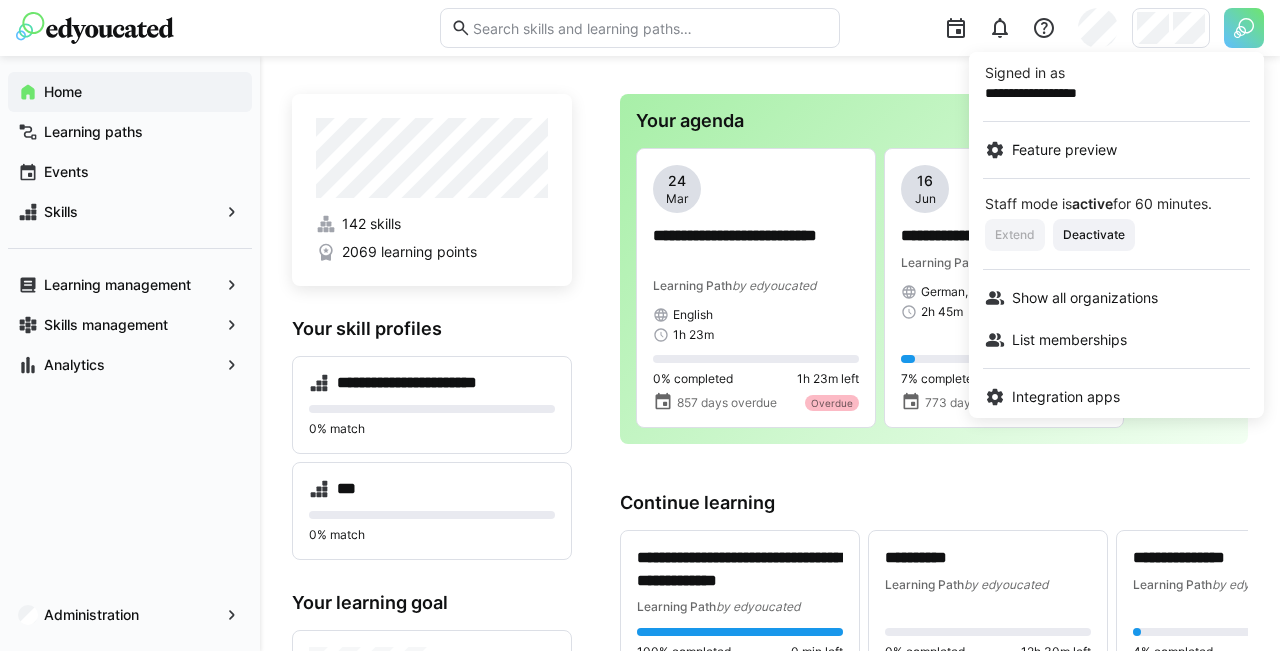 click at bounding box center [640, 325] 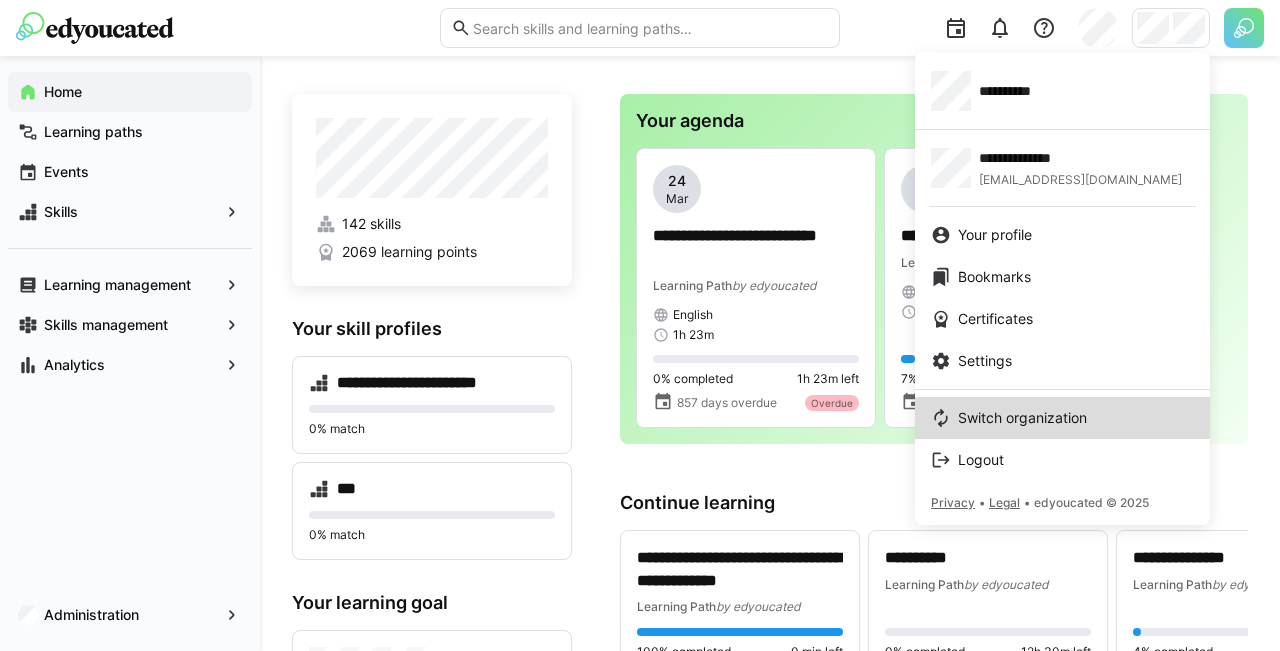 click on "Switch organization" at bounding box center [1062, 418] 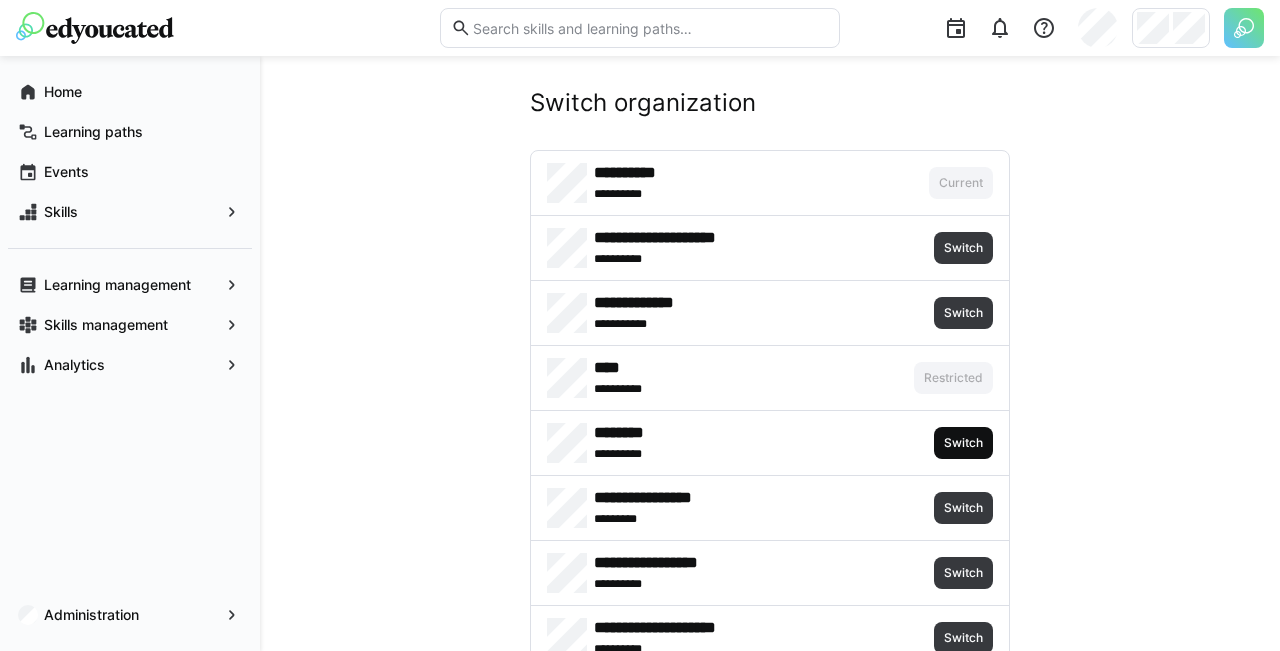 click on "Switch" 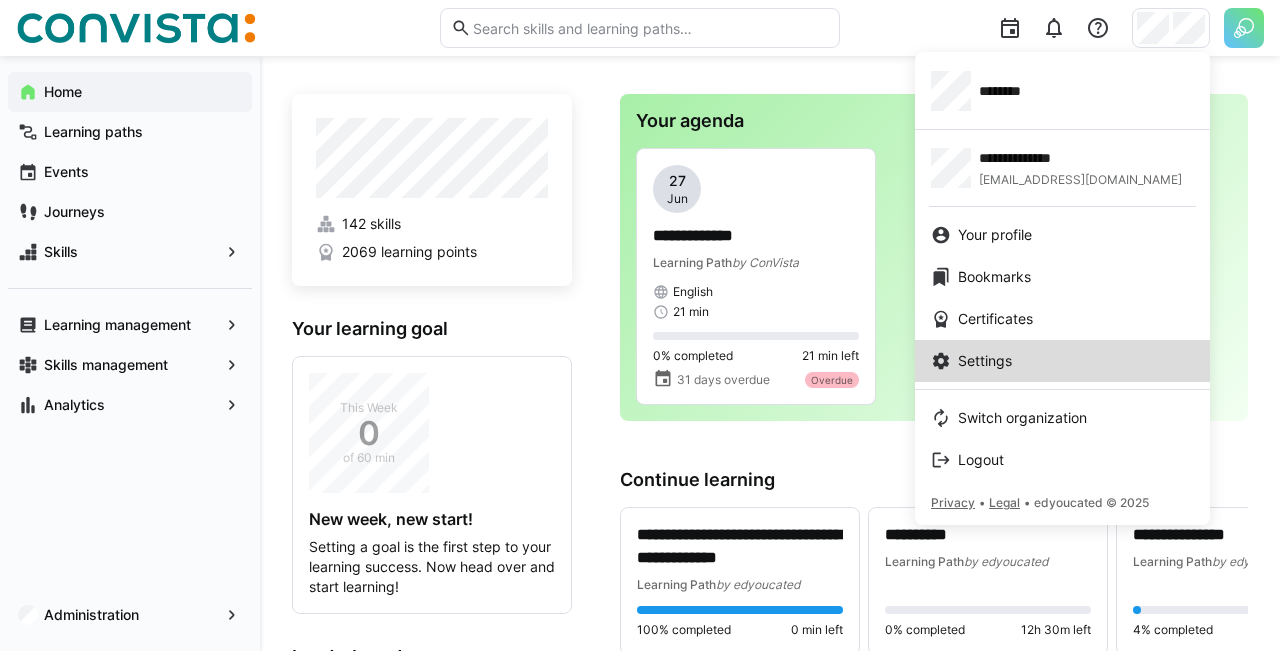 click on "Settings" at bounding box center (985, 361) 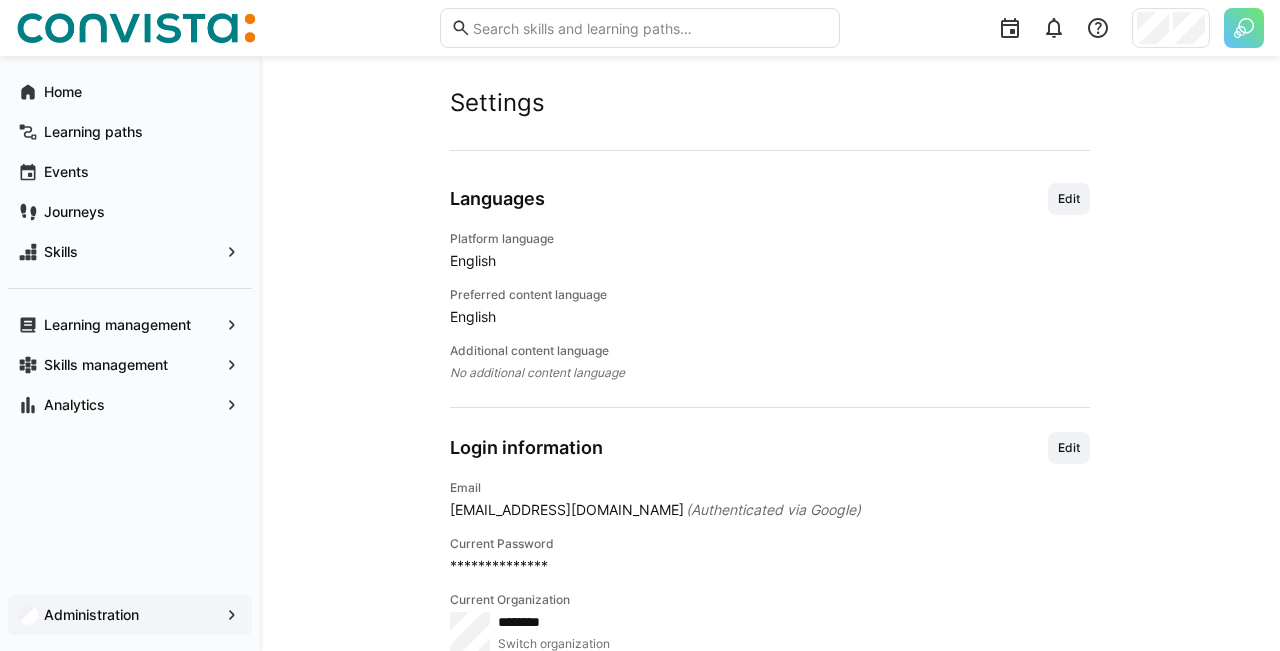 click on "Administration" 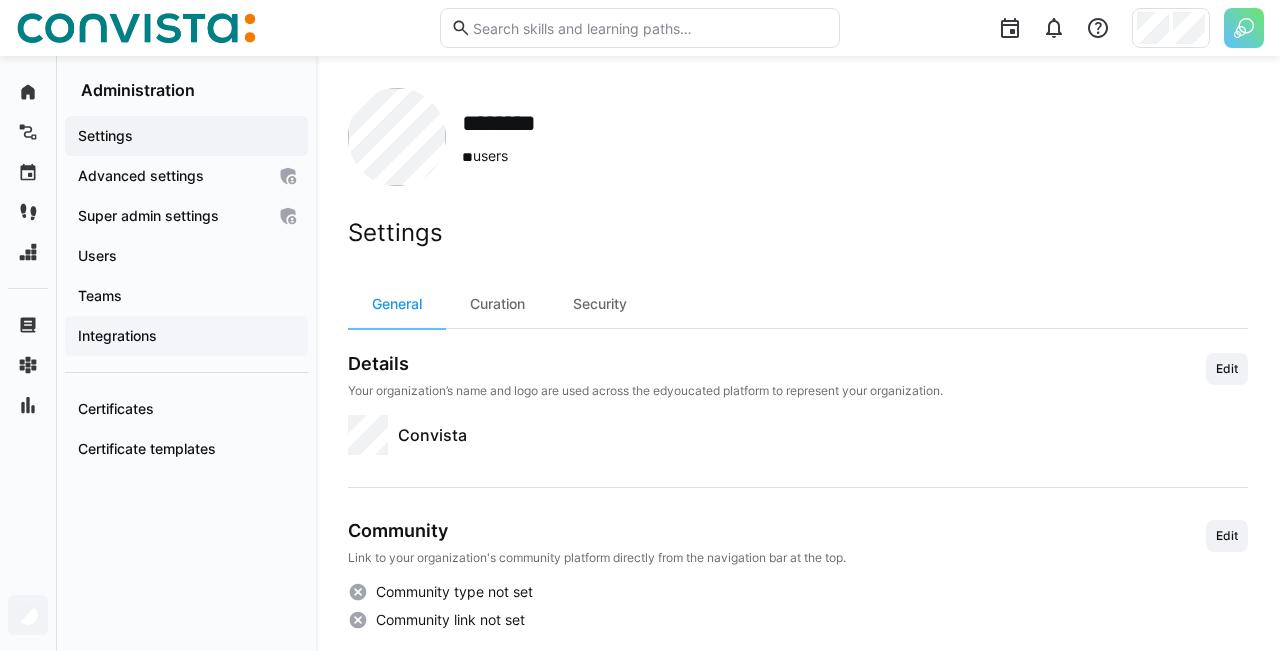 click on "Integrations" 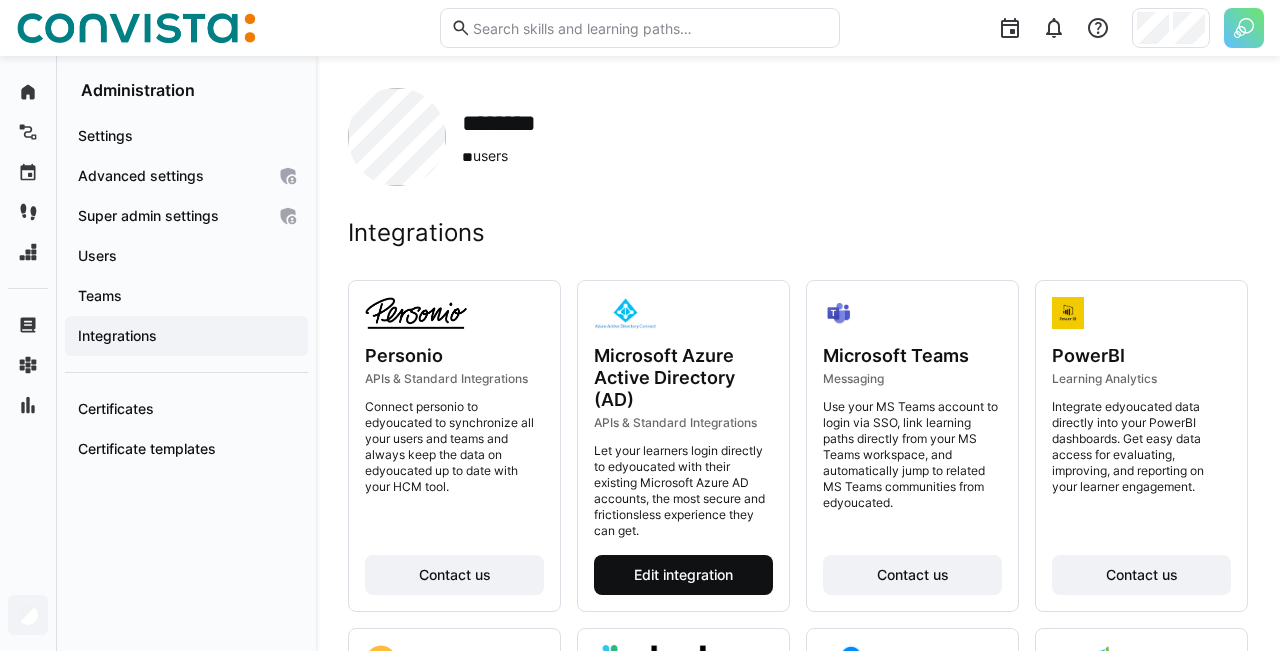 click on "Edit integration" 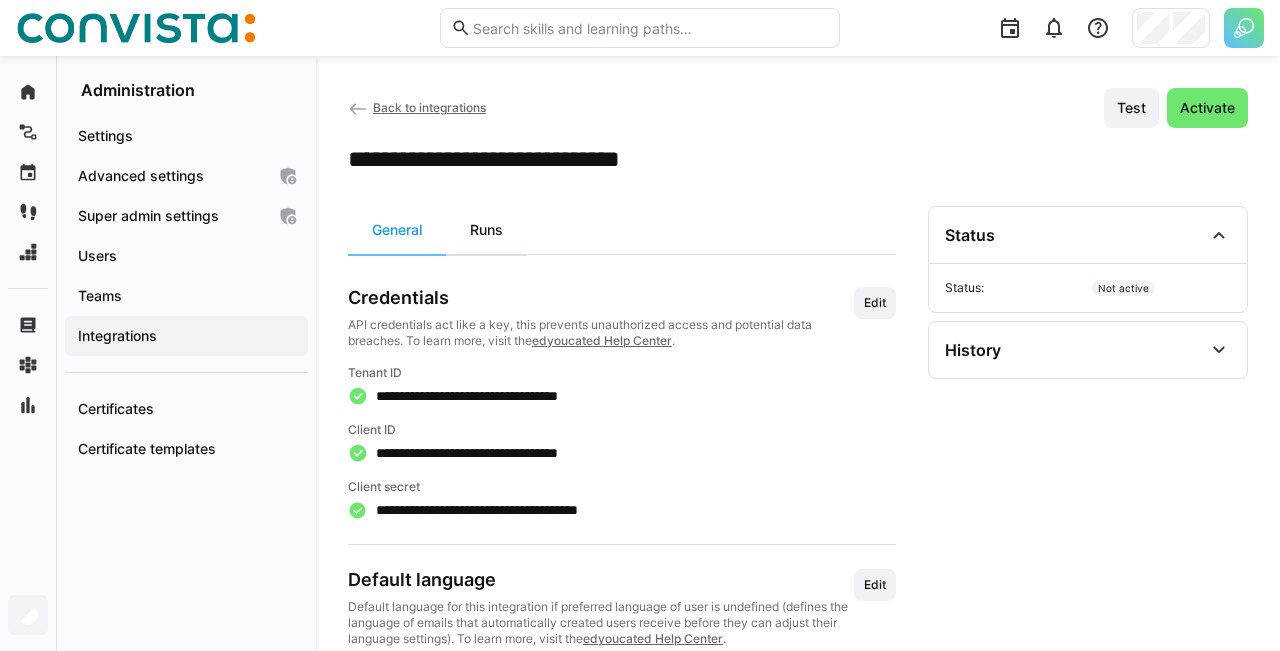 click on "Runs" 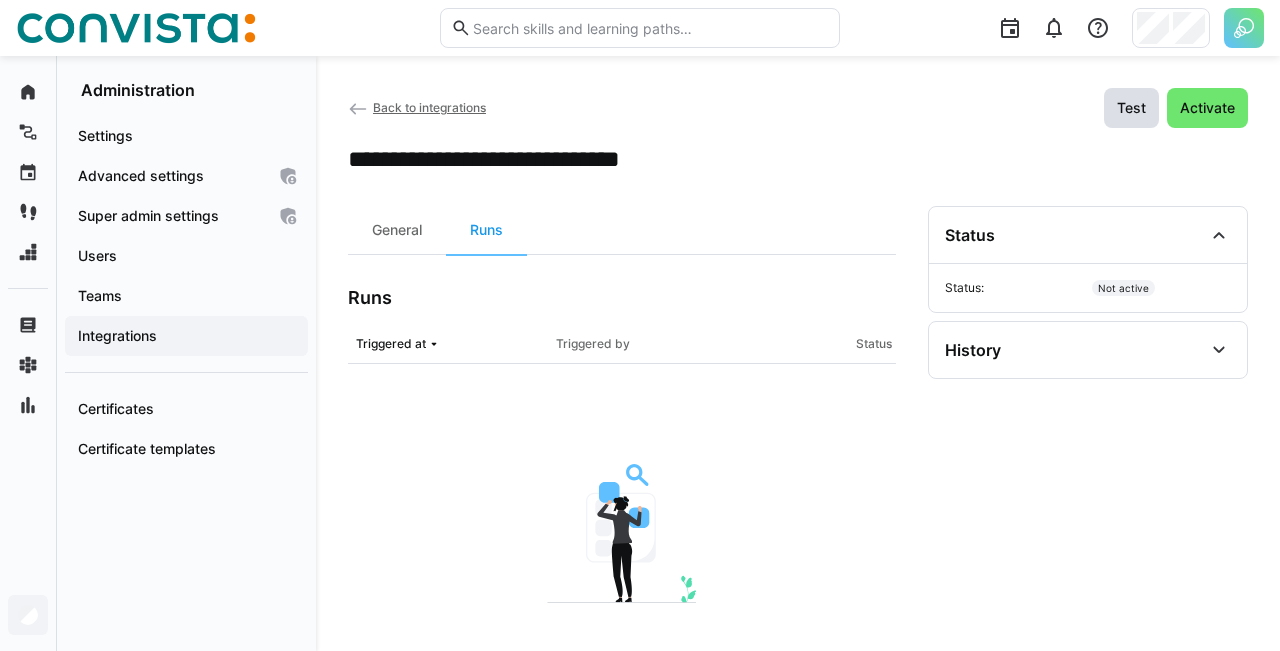 click on "Test" 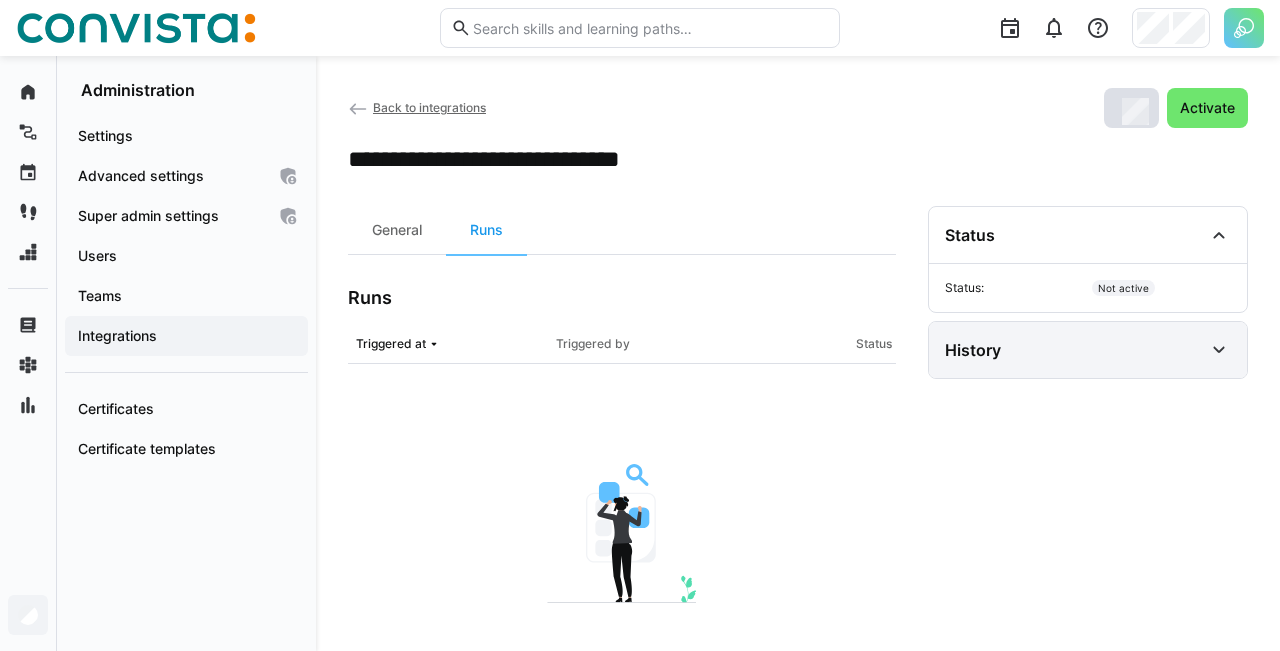 click on "History" 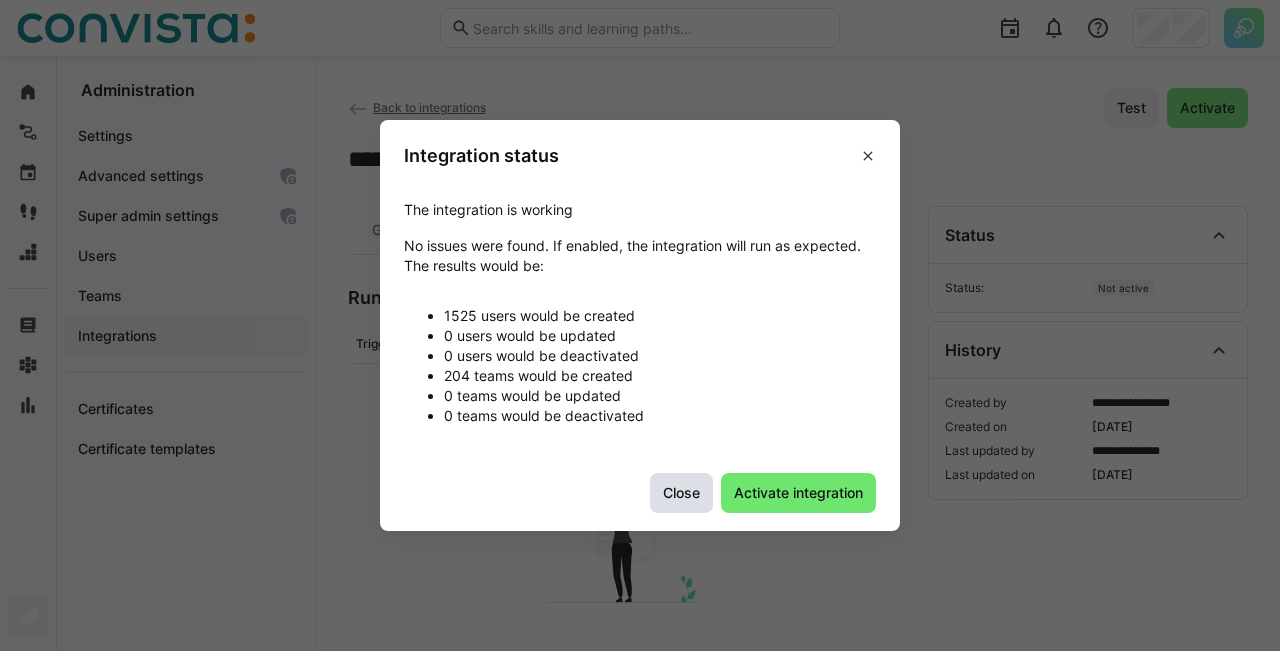 click on "Close" 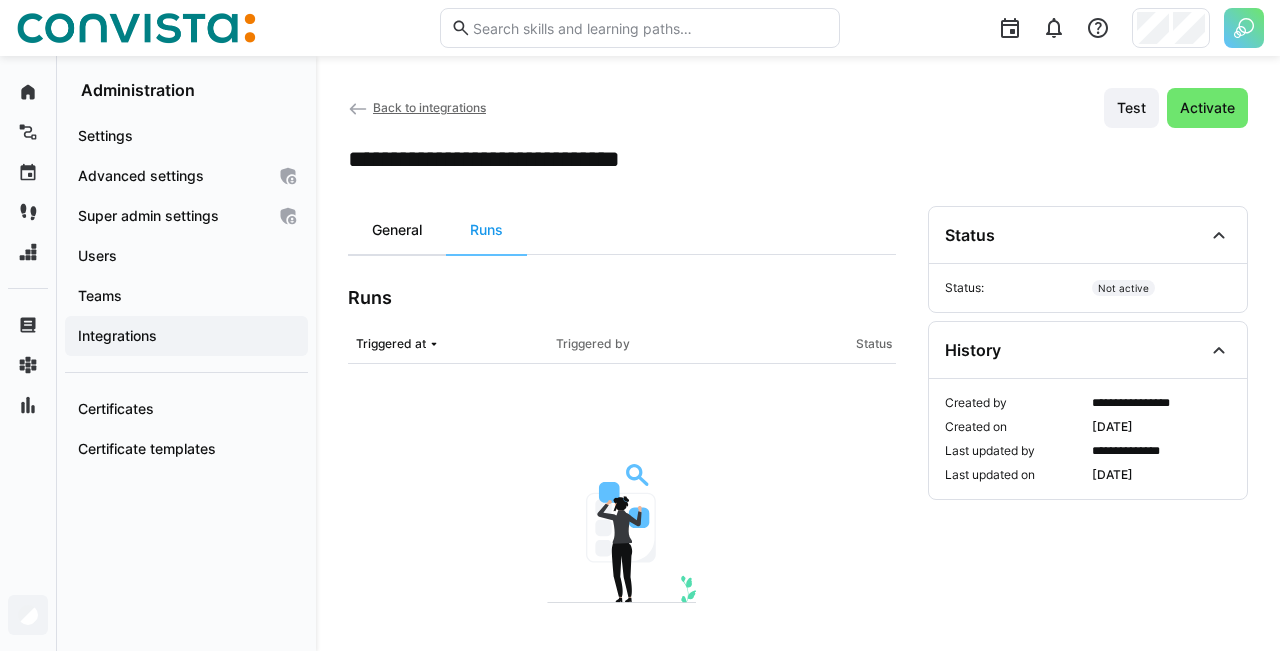 click on "General" 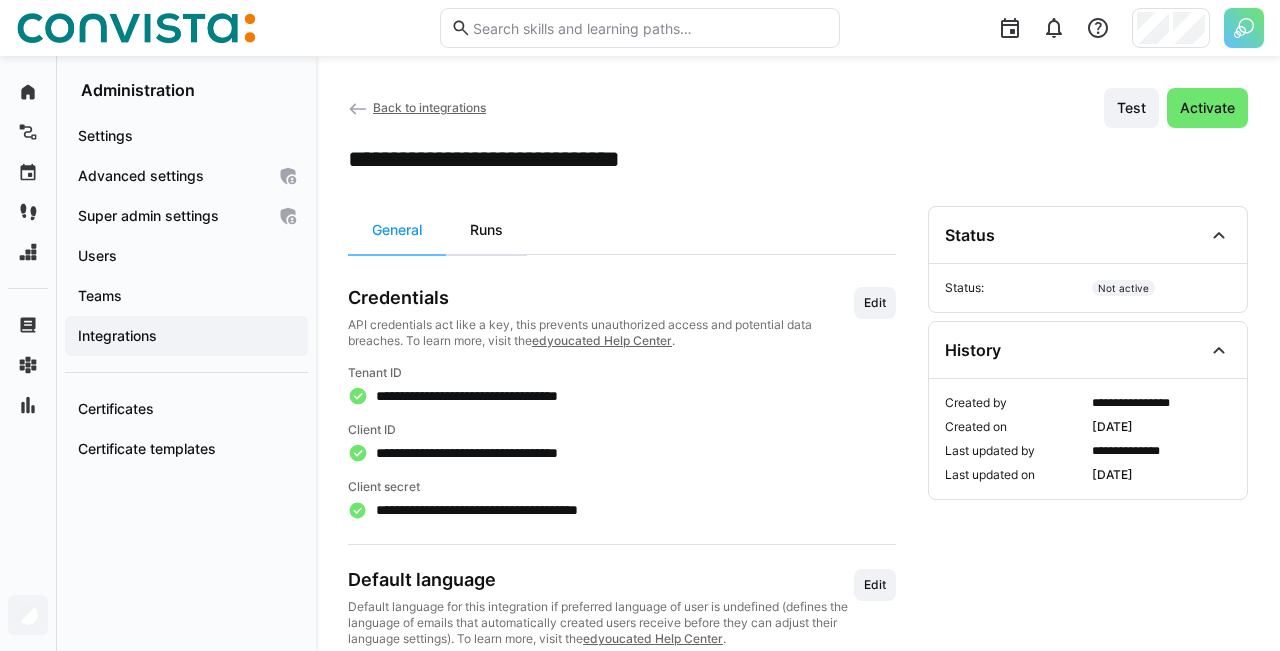 click on "Runs" 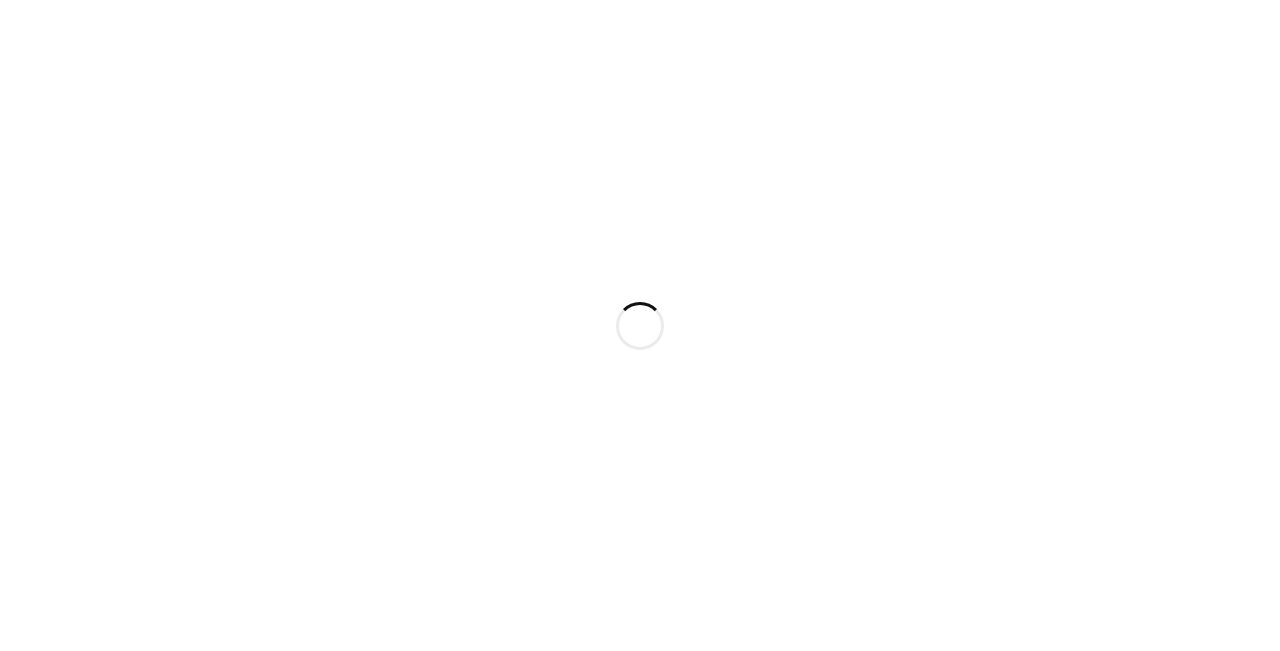 scroll, scrollTop: 0, scrollLeft: 0, axis: both 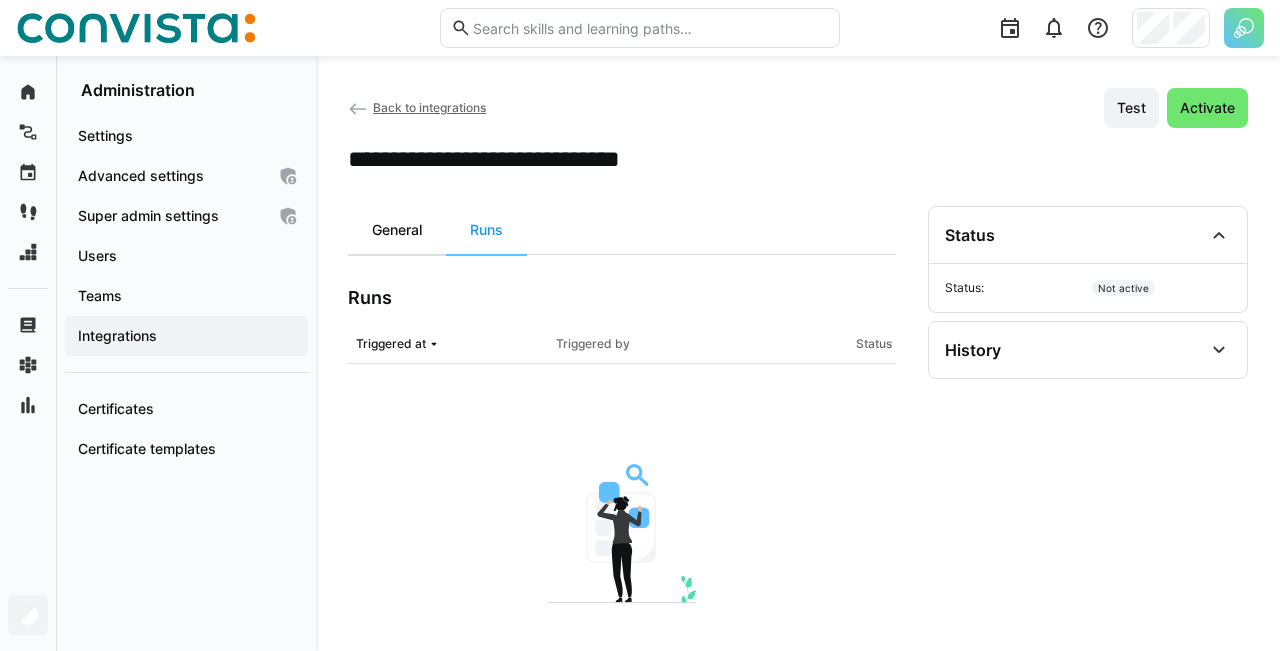 click on "General" 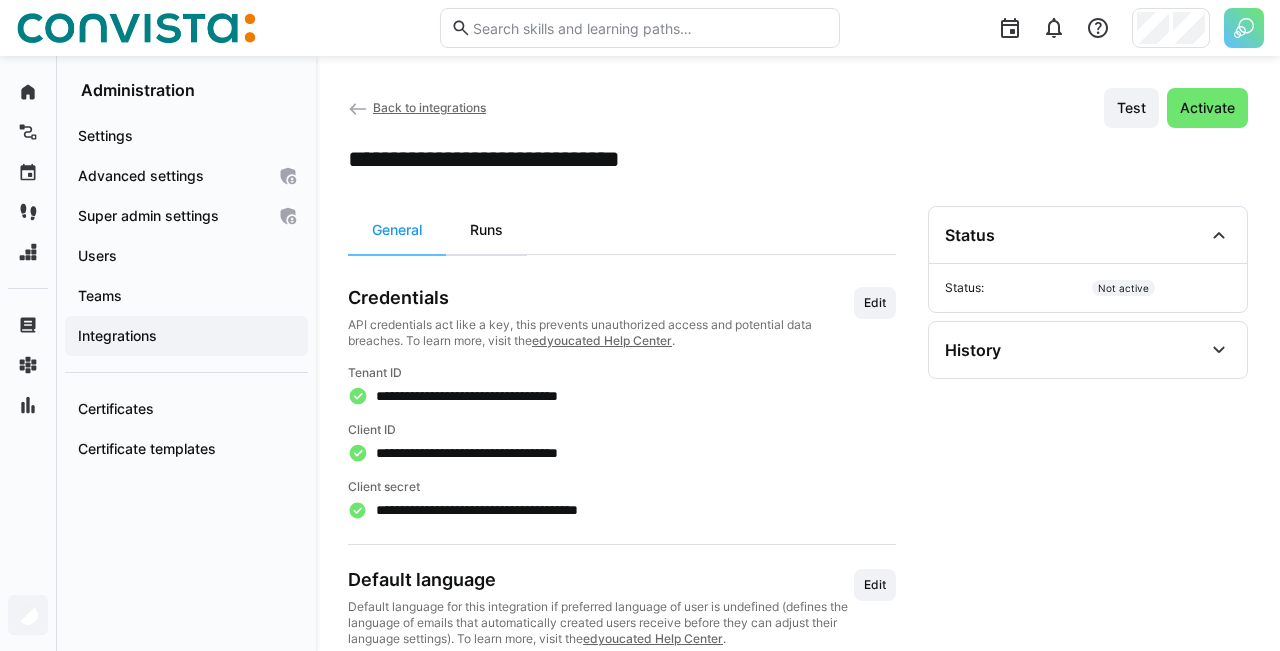 click on "Runs" 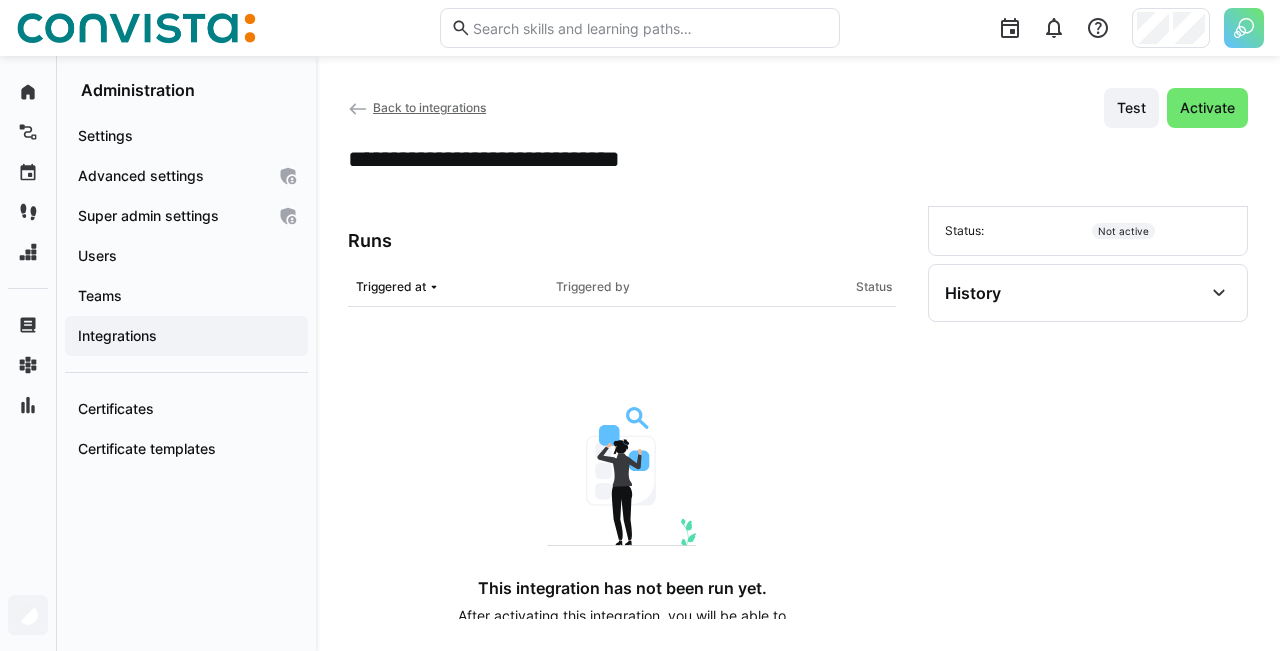 scroll, scrollTop: 80, scrollLeft: 0, axis: vertical 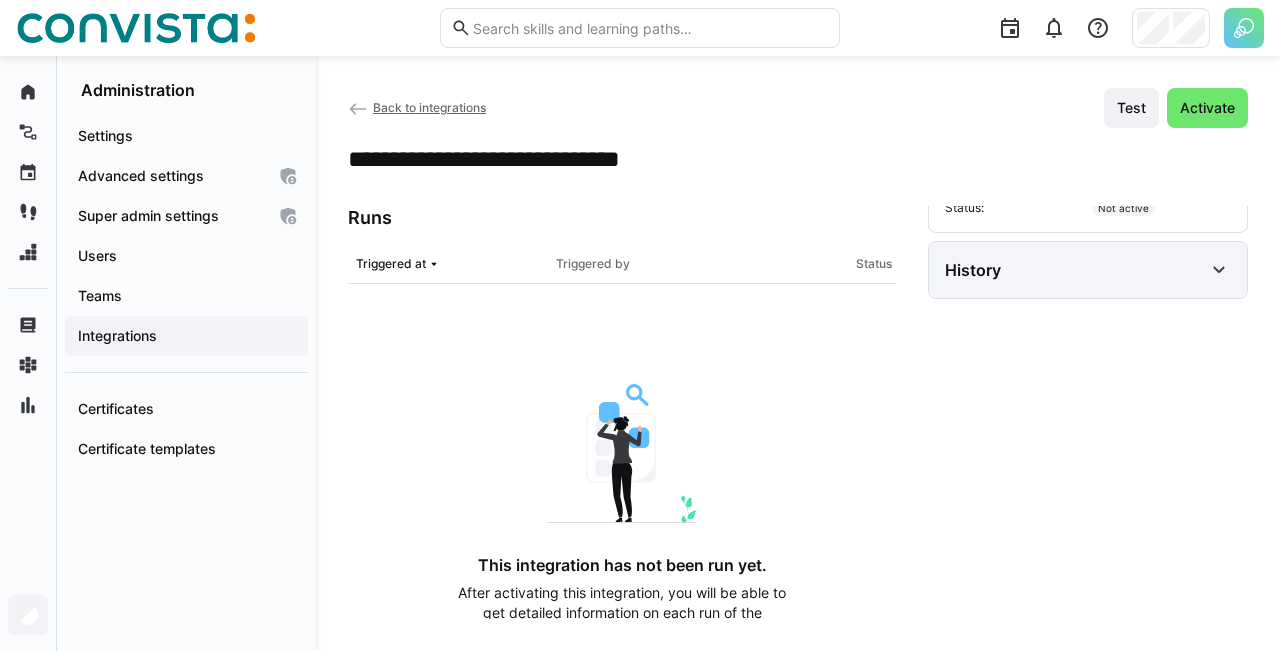 click on "History" 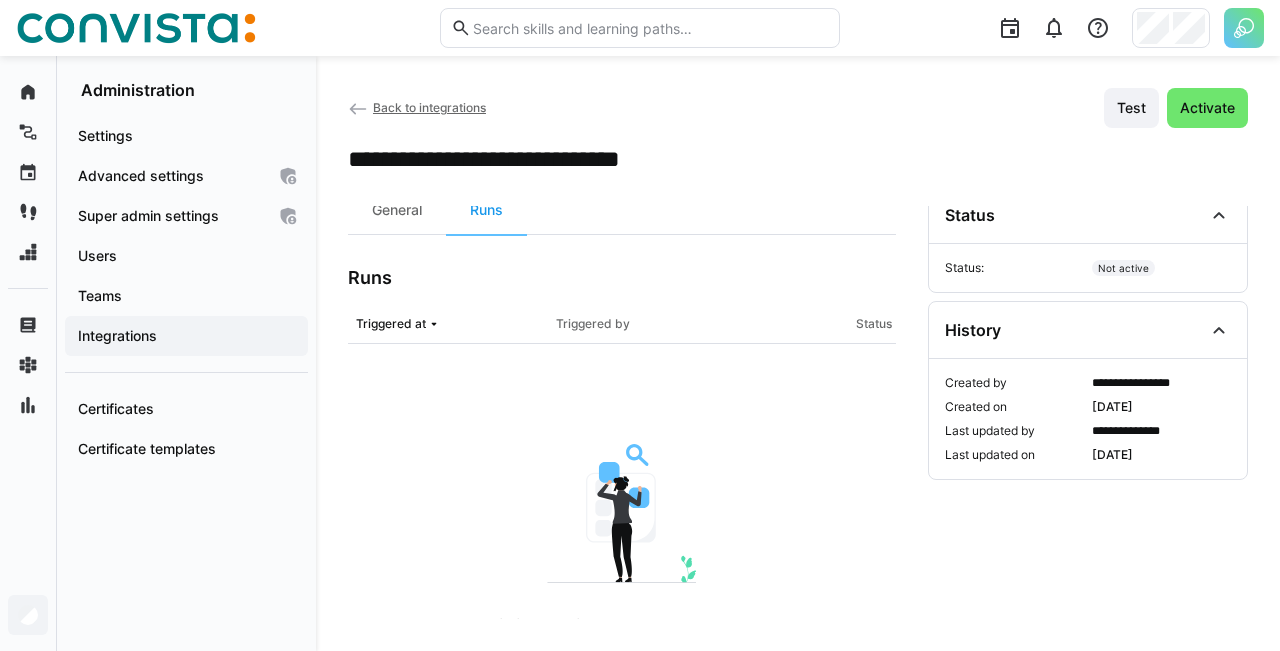 scroll, scrollTop: 0, scrollLeft: 0, axis: both 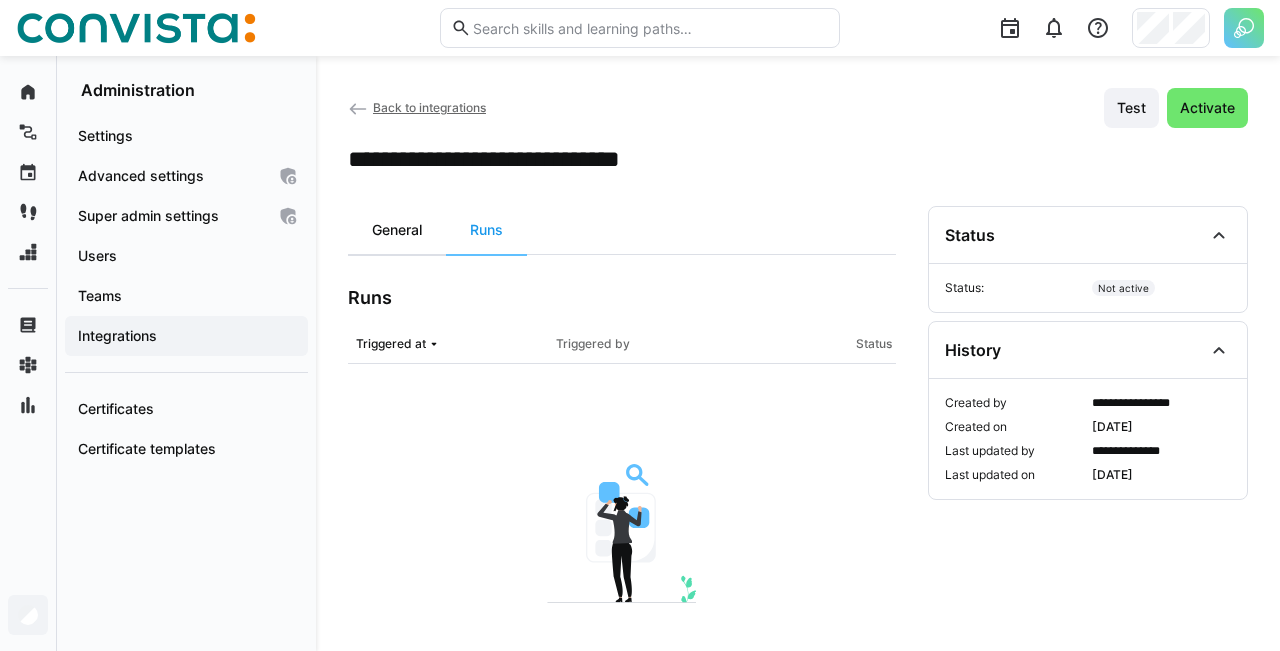 click on "General" 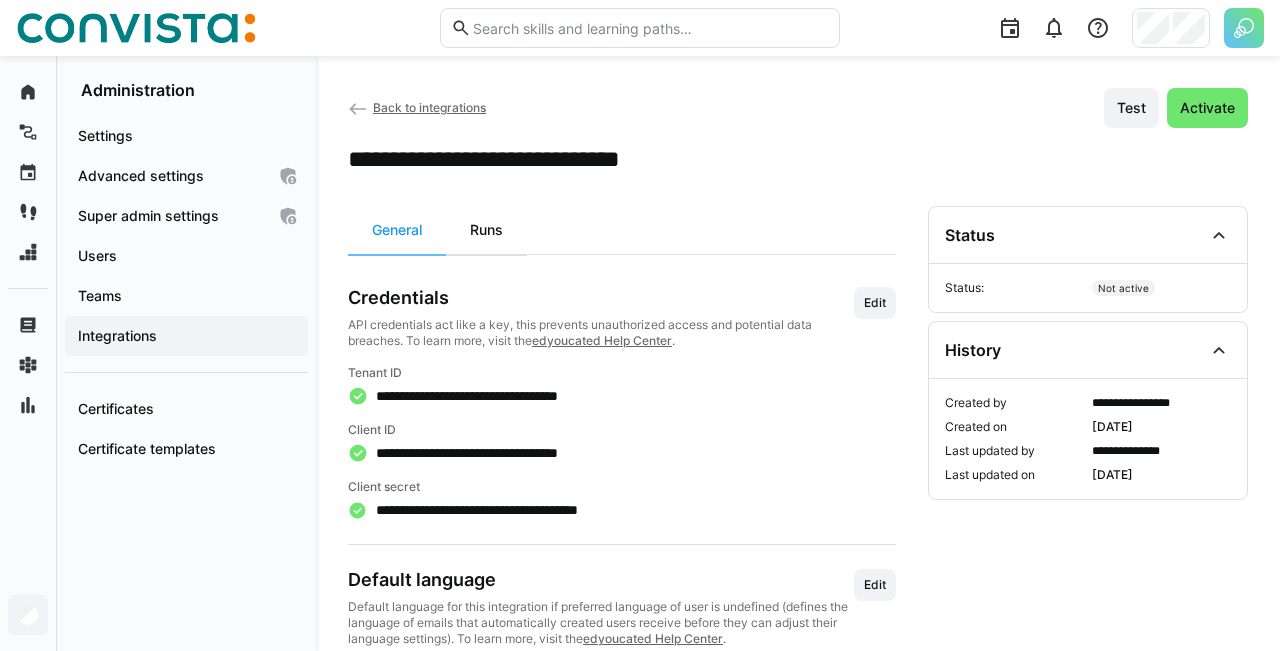click on "Runs" 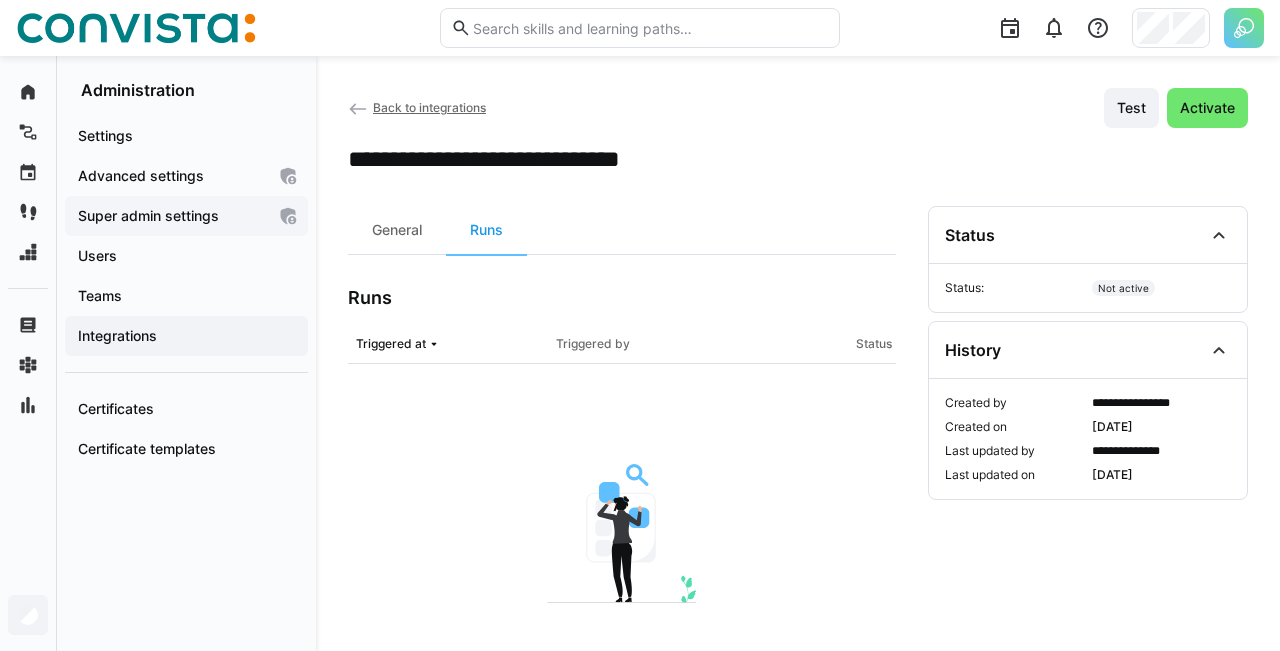 click on "Super admin settings" 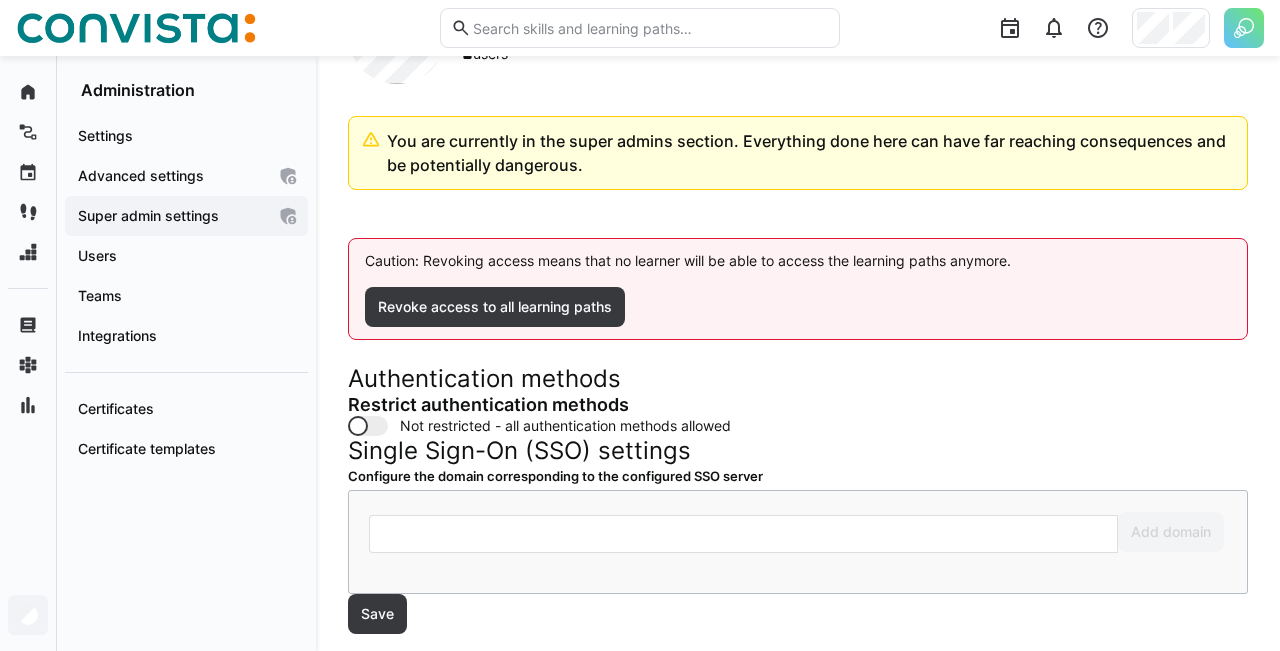 scroll, scrollTop: 116, scrollLeft: 0, axis: vertical 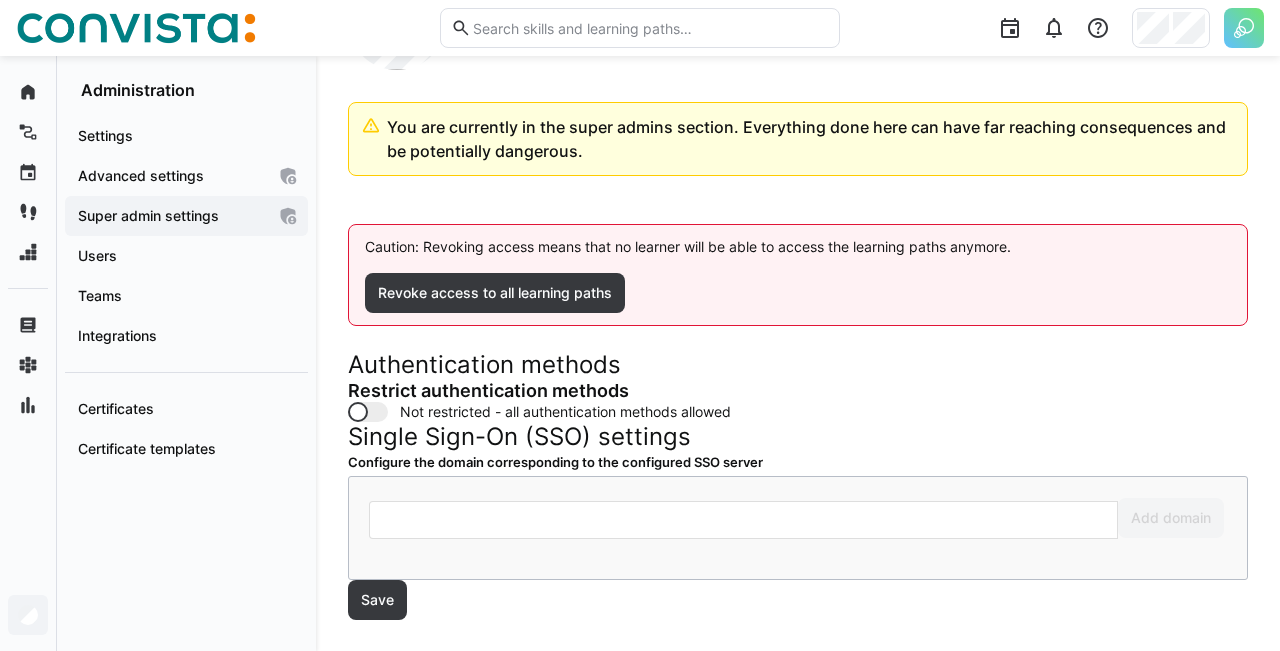 click 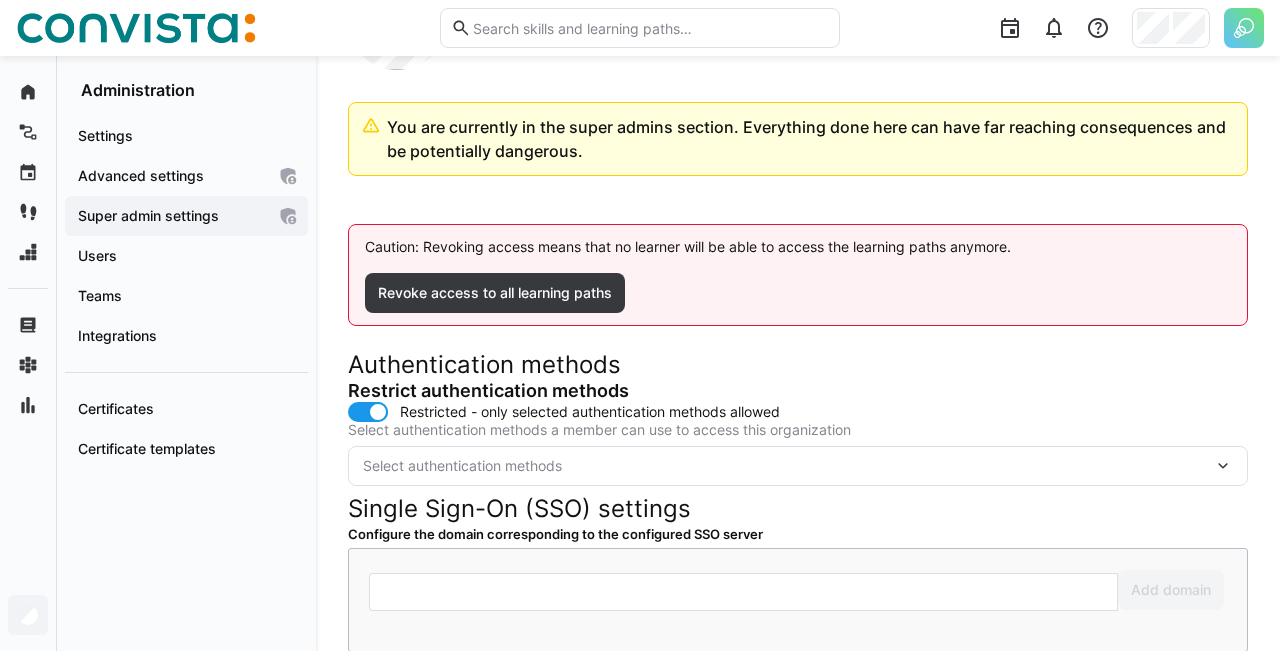 click on "Select authentication methods" 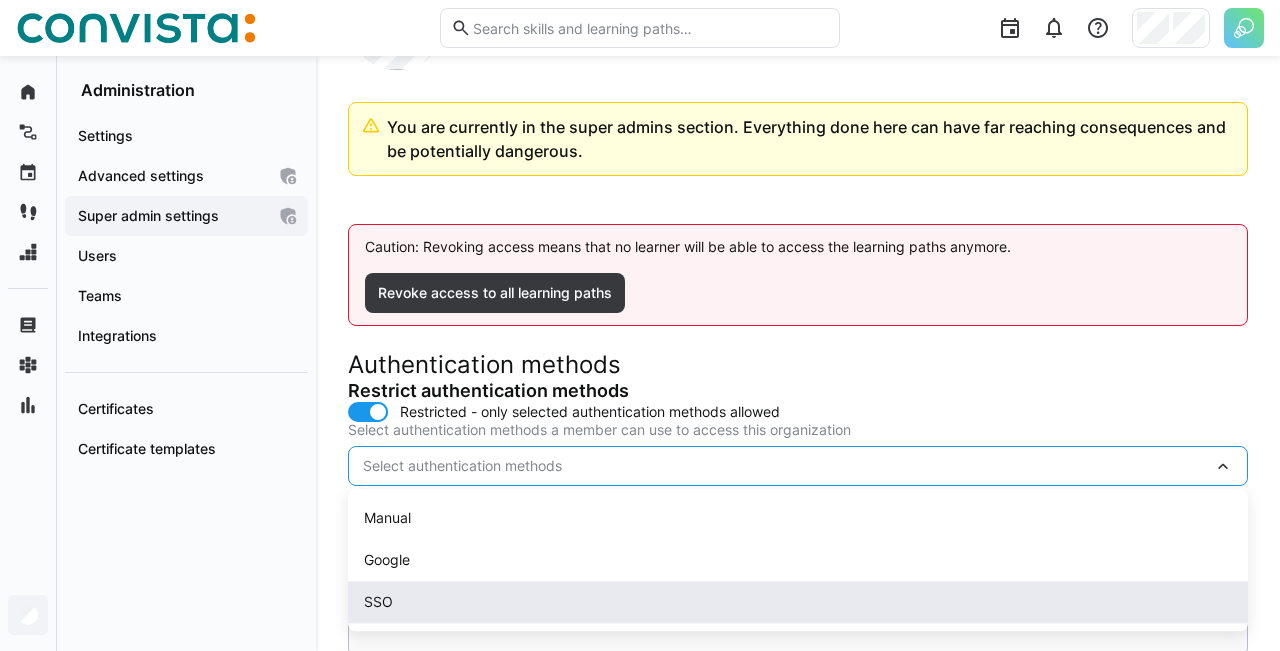 click on "SSO" 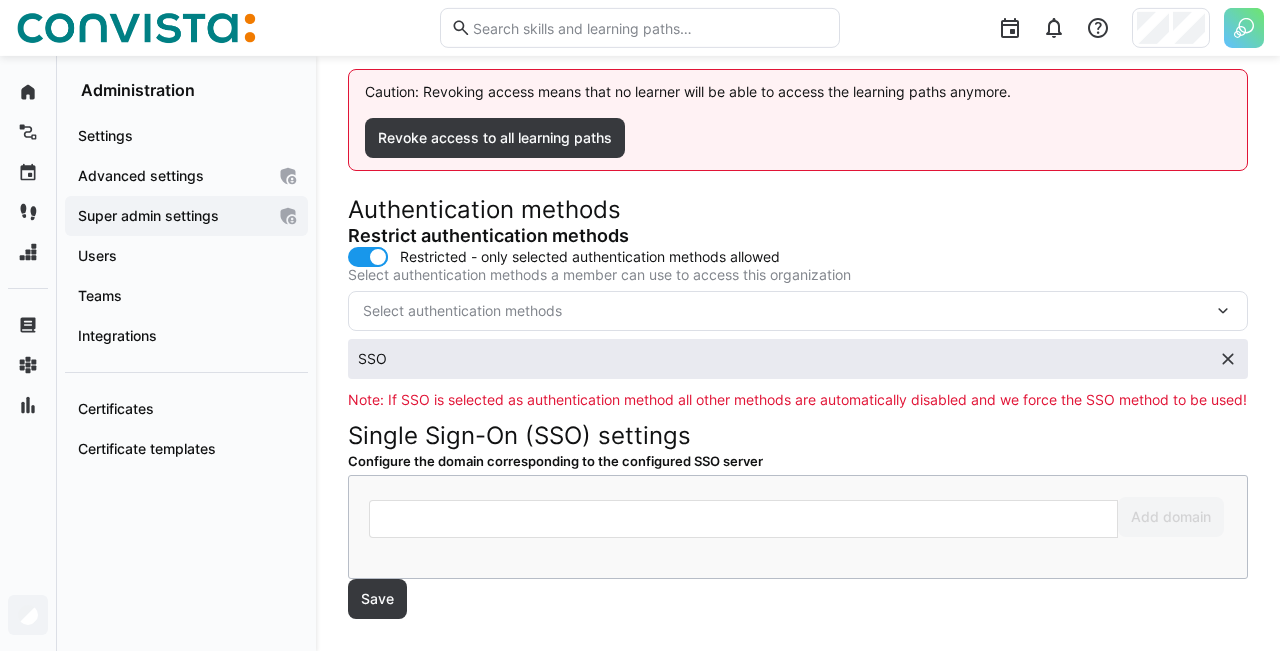 scroll, scrollTop: 291, scrollLeft: 0, axis: vertical 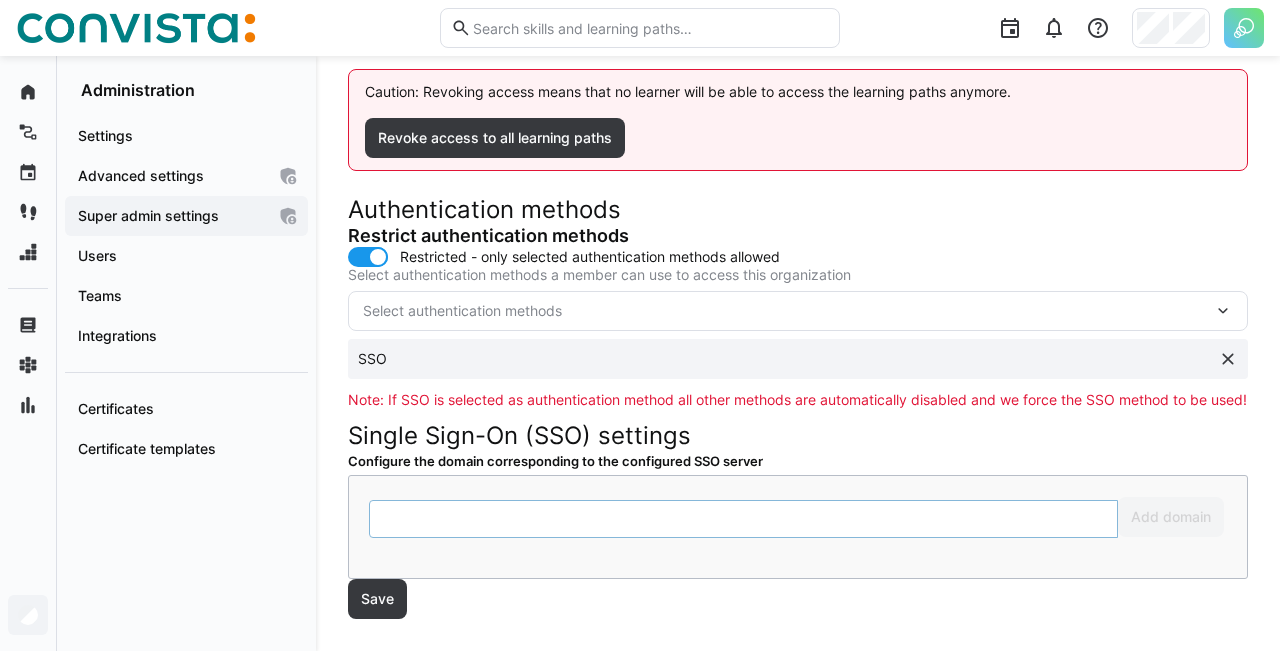 click 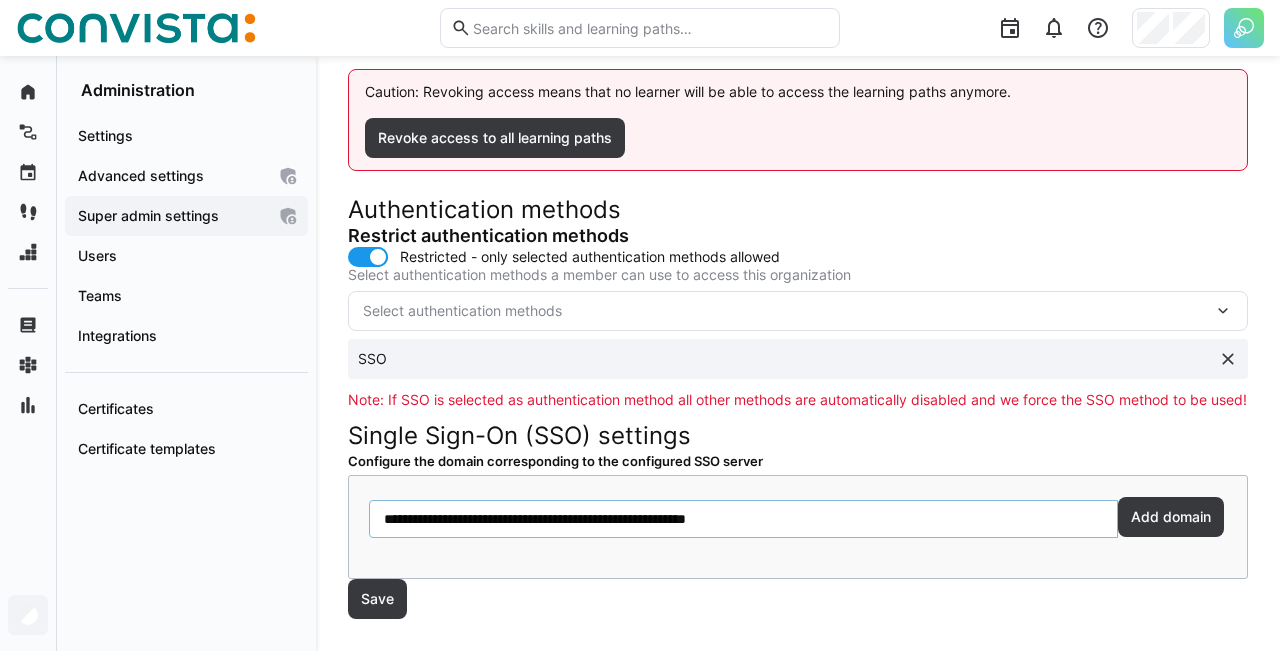 click on "**********" 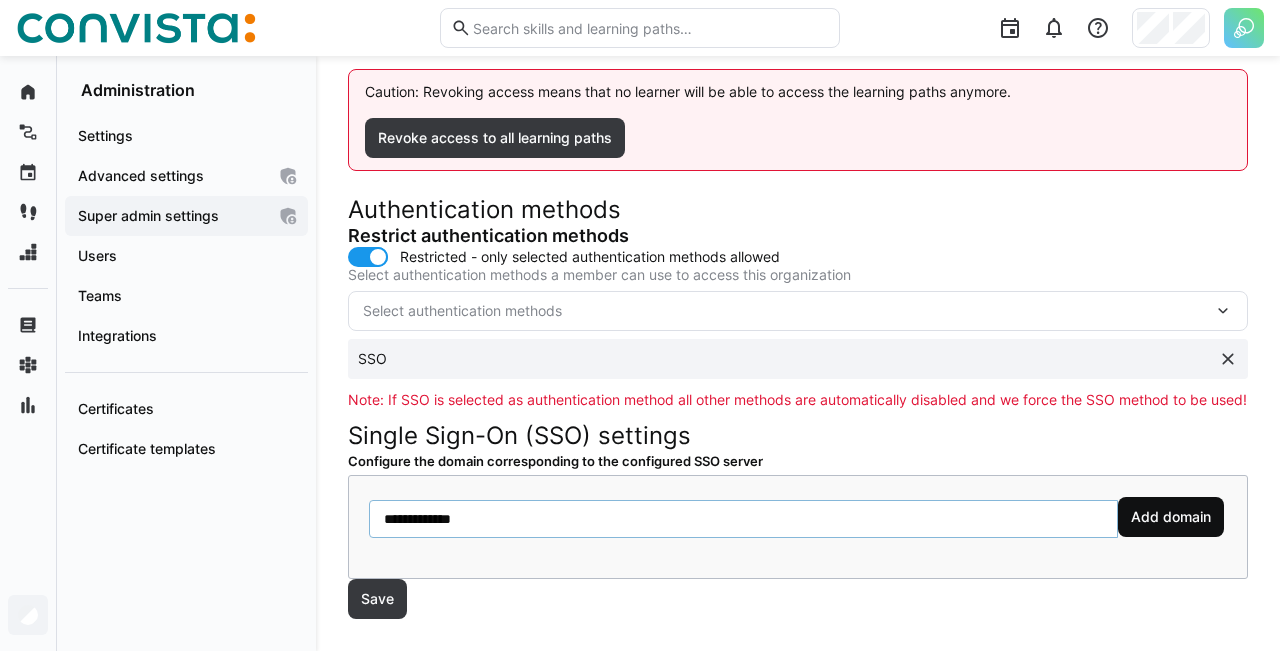 type on "**********" 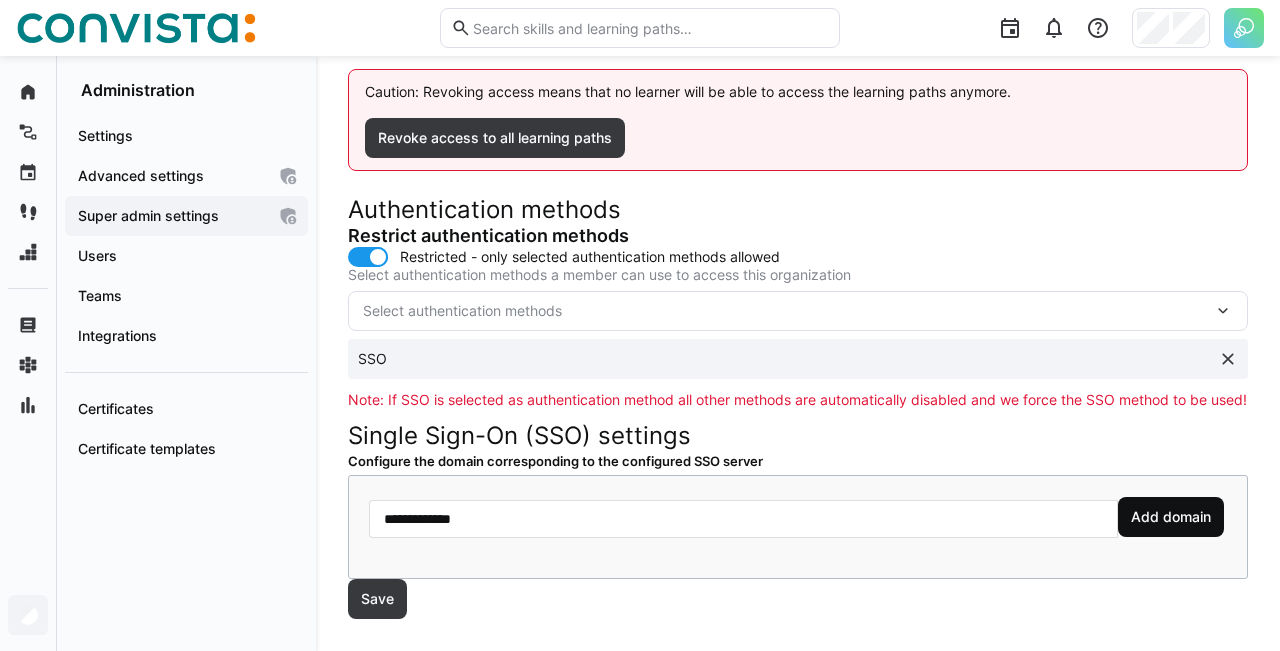 click on "Add domain" 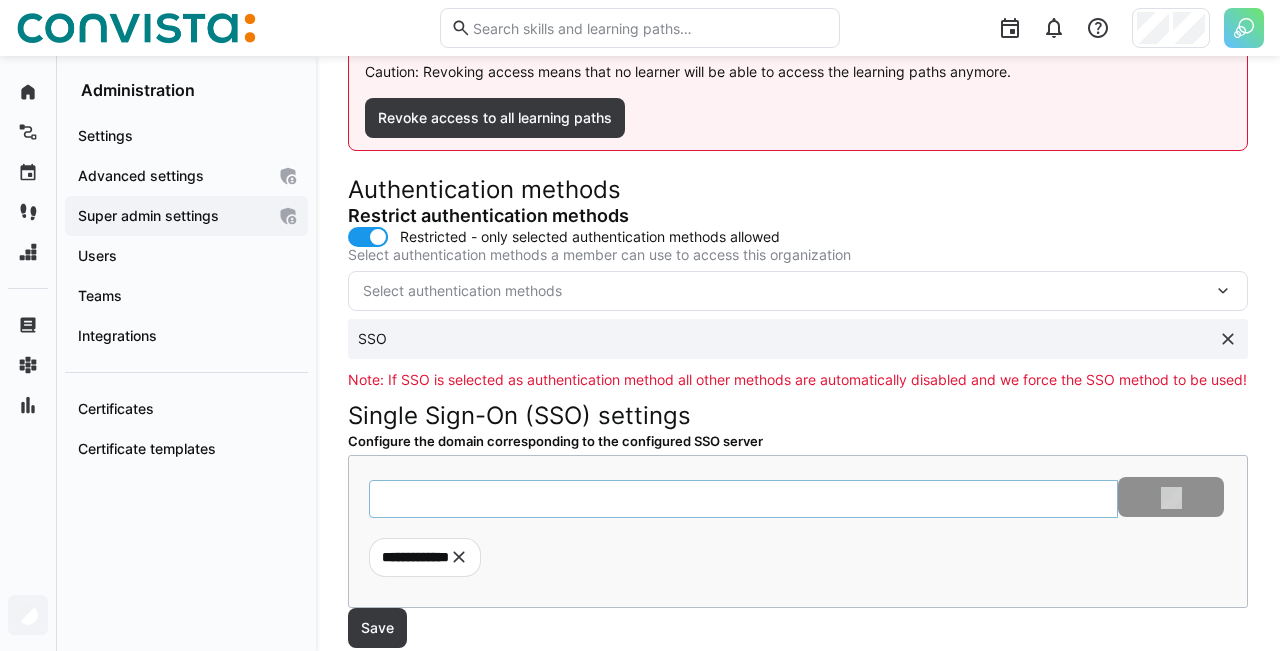 click 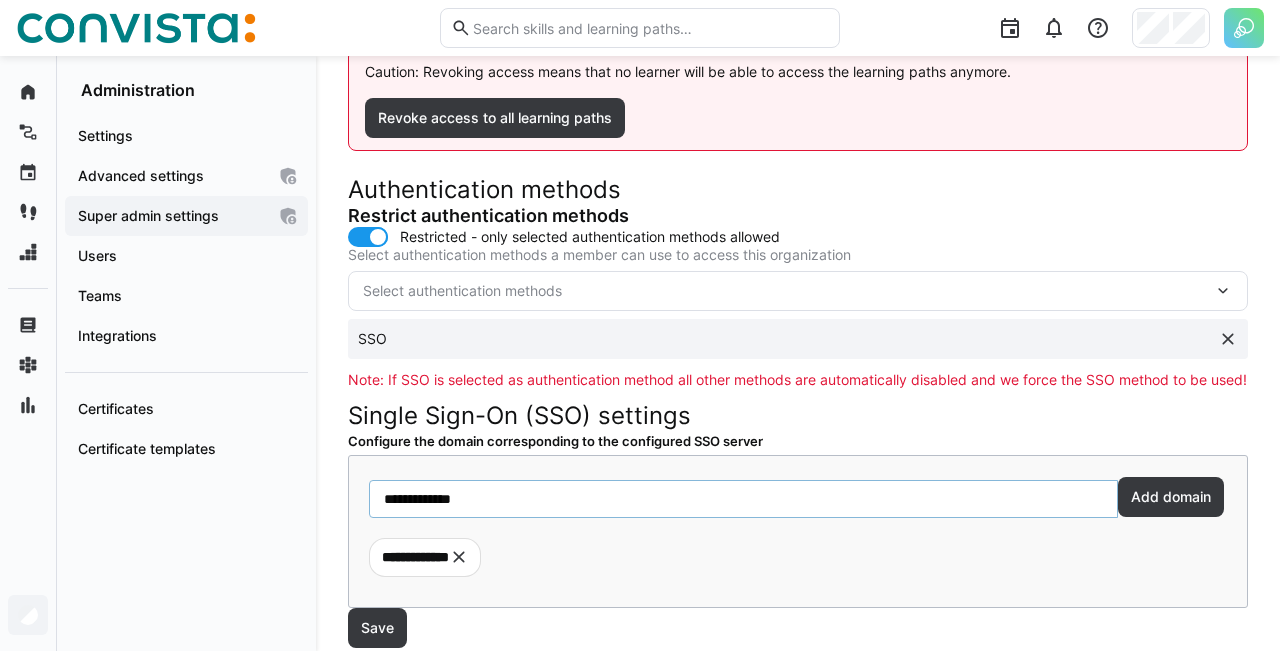 type on "**********" 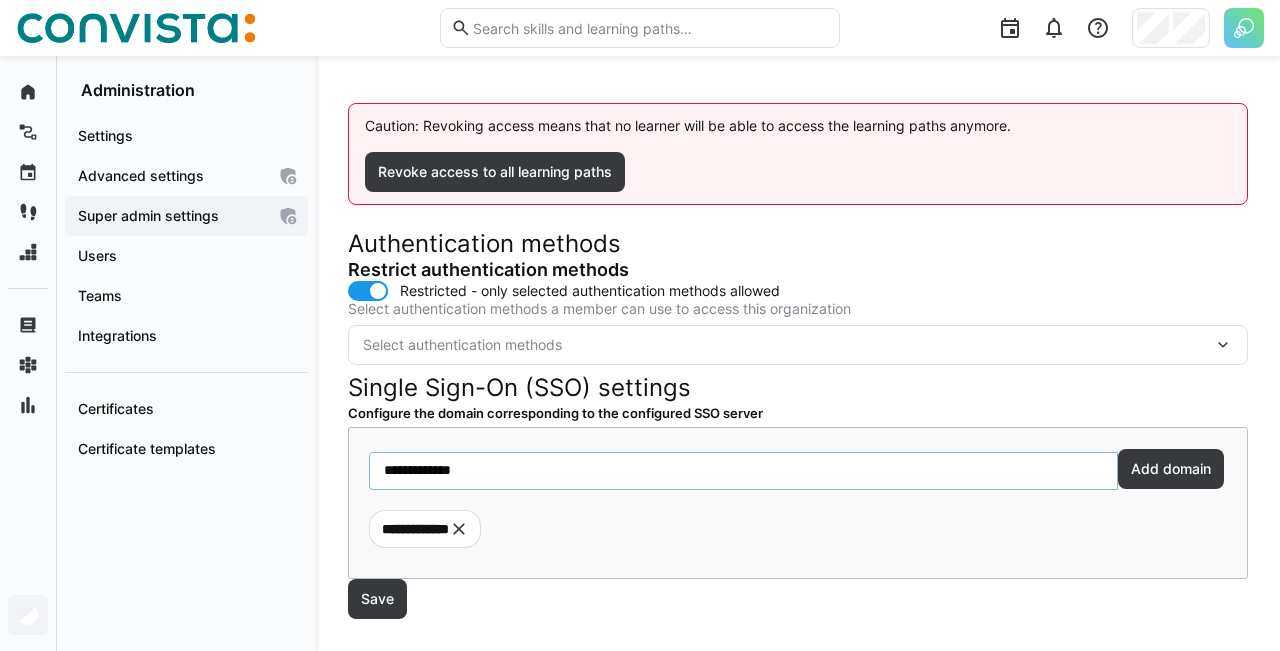 scroll, scrollTop: 237, scrollLeft: 0, axis: vertical 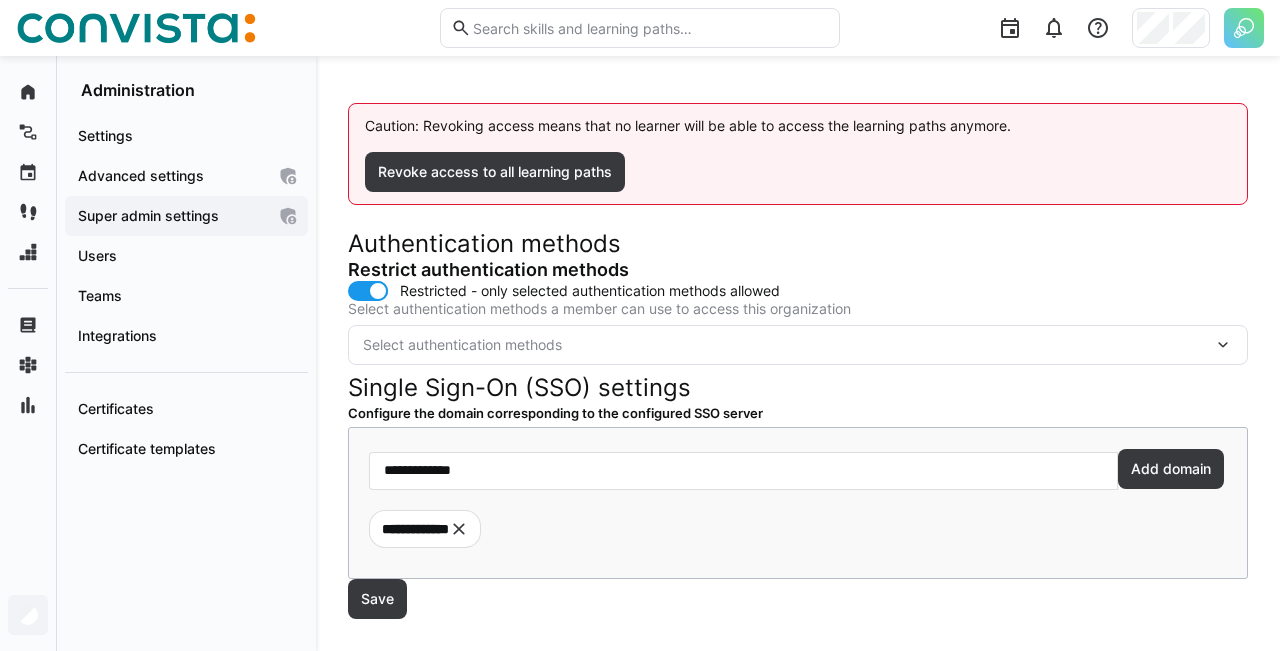 click on "Select authentication methods" 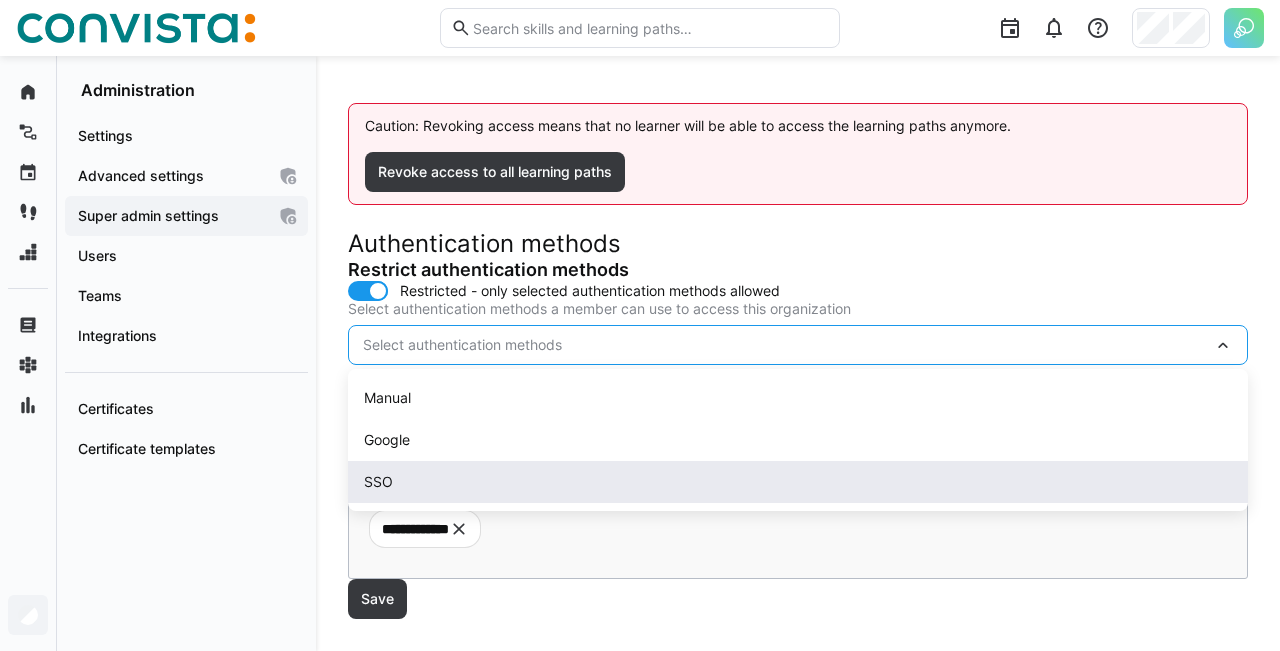 click on "SSO" 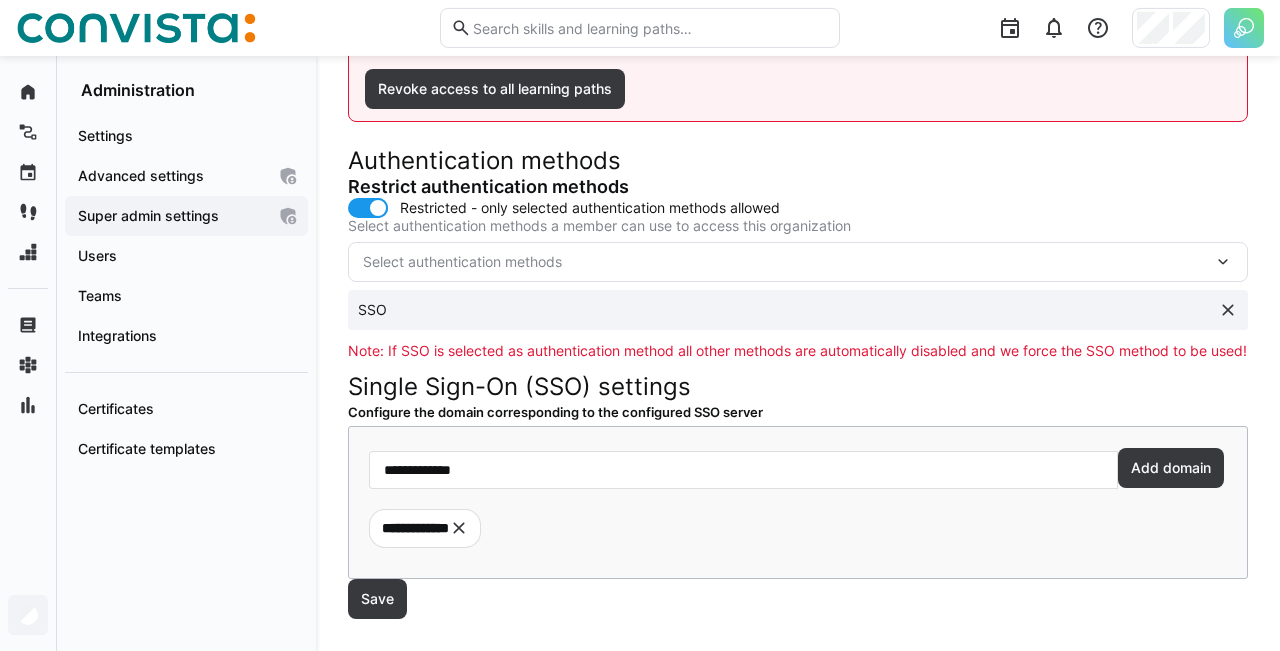 scroll, scrollTop: 339, scrollLeft: 0, axis: vertical 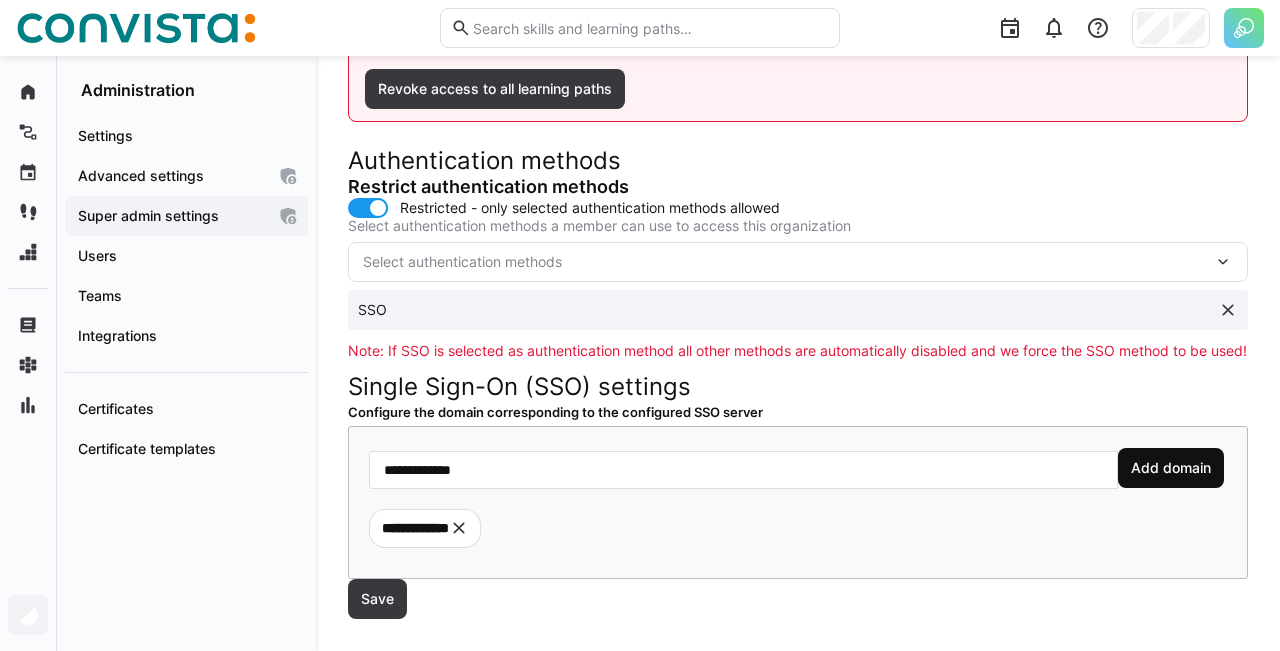 click on "Add domain" 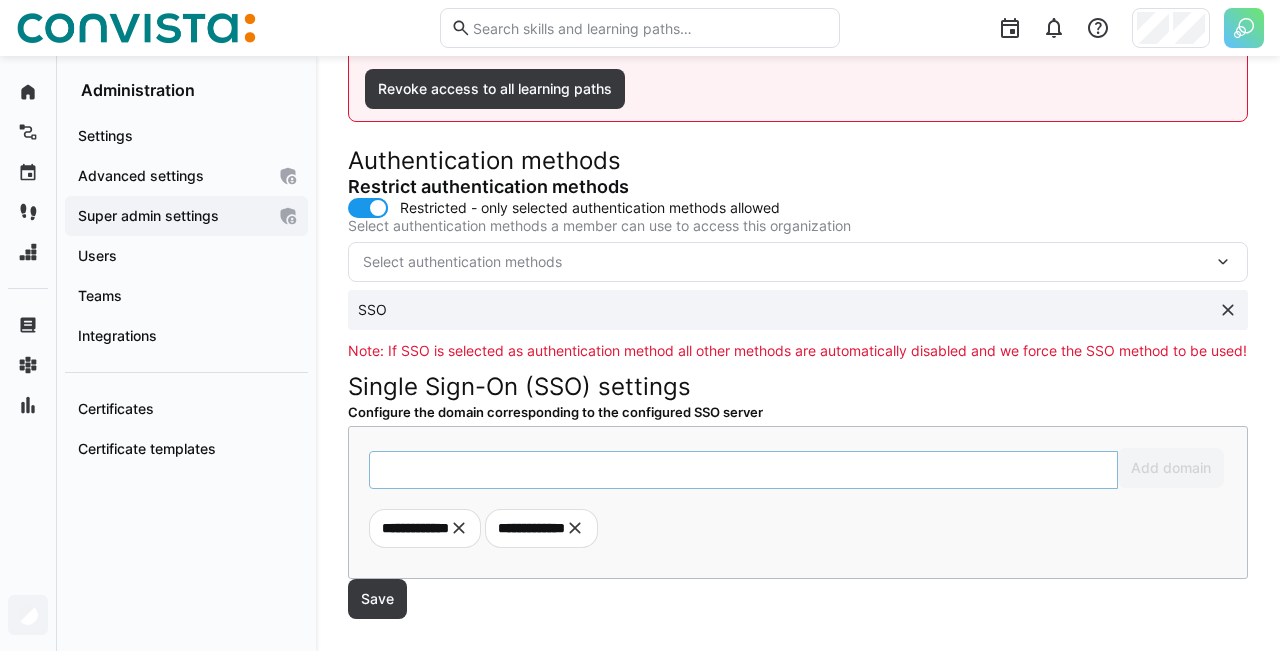 click 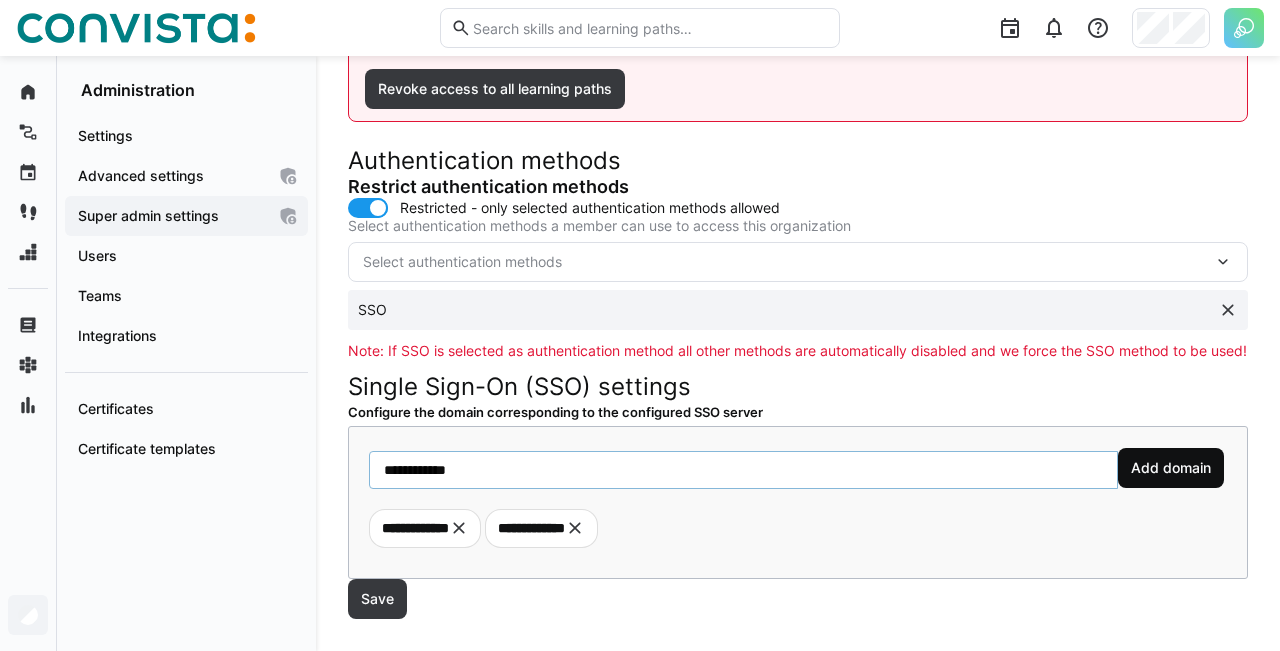 type on "**********" 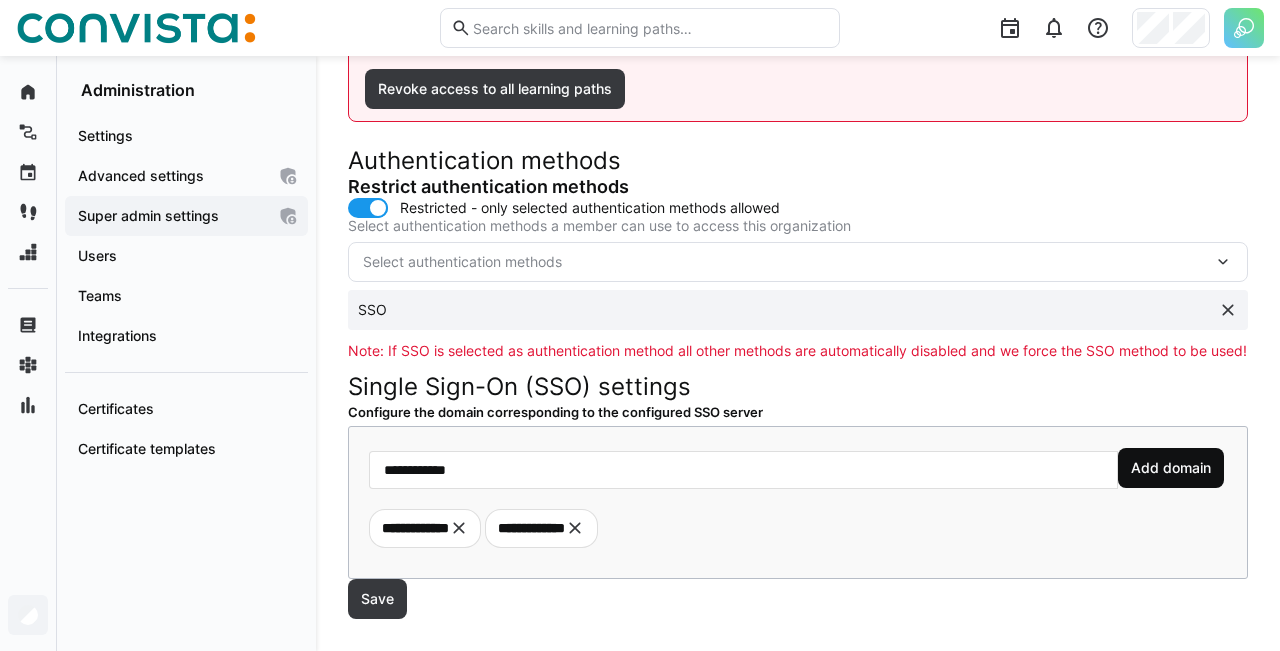 click on "Add domain" 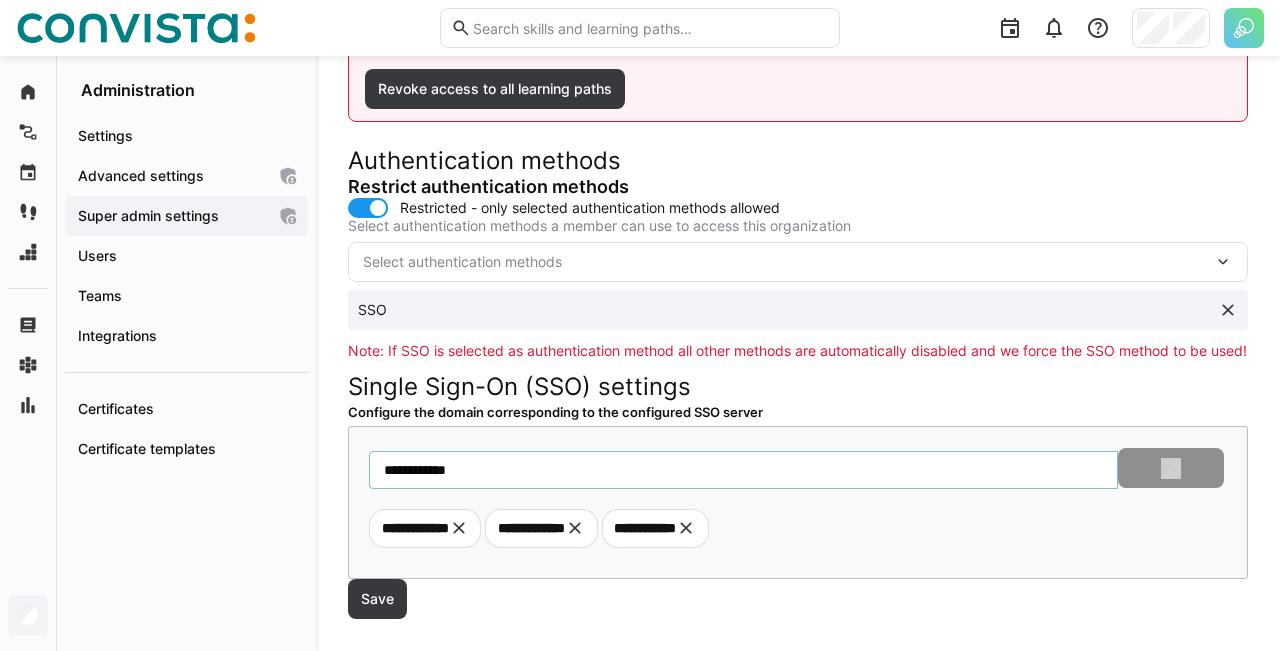click on "**********" 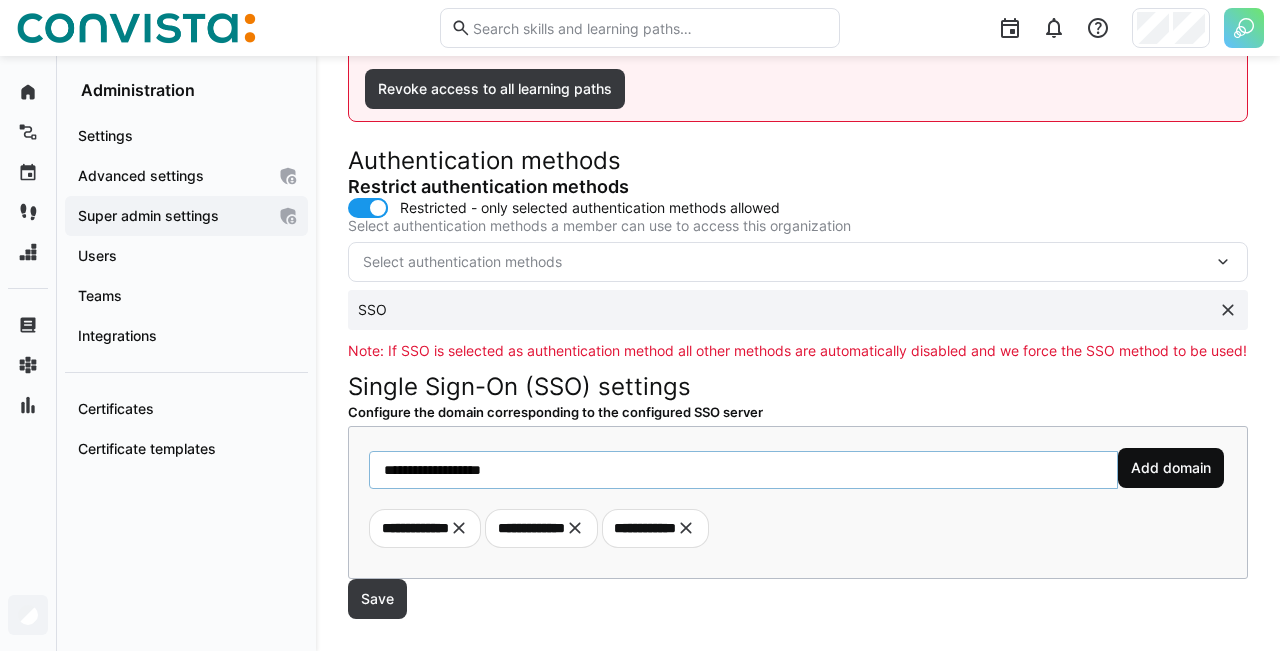 type on "**********" 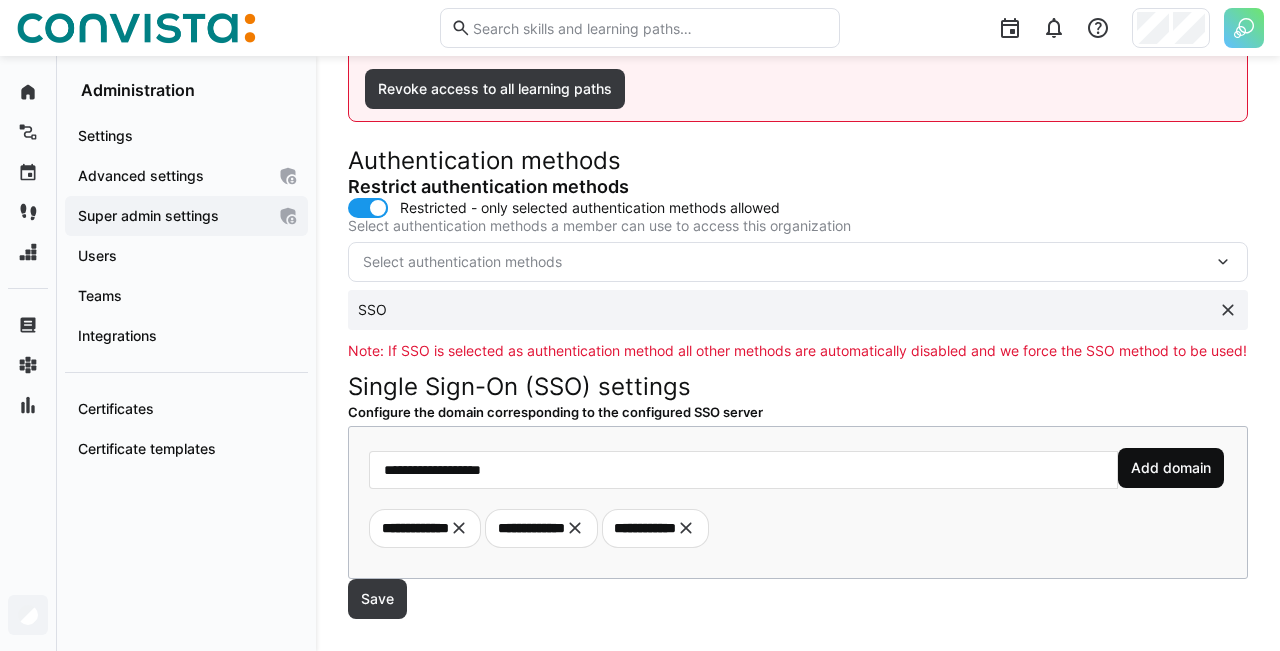 click on "Add domain" 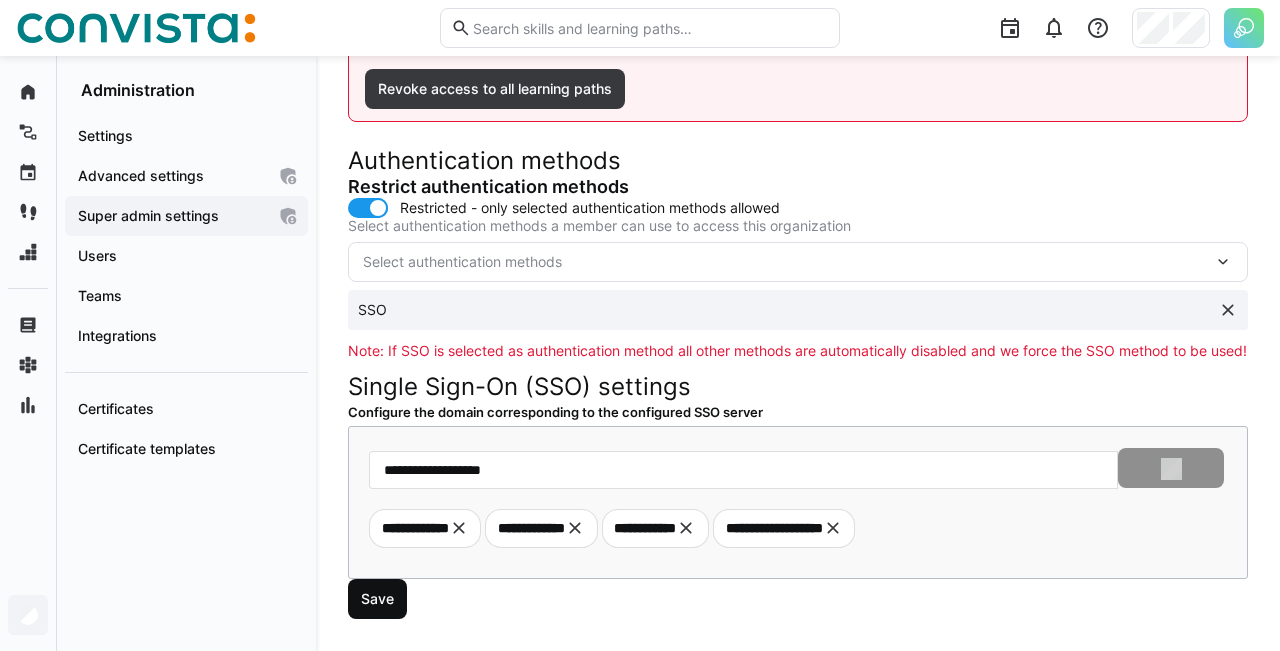 type 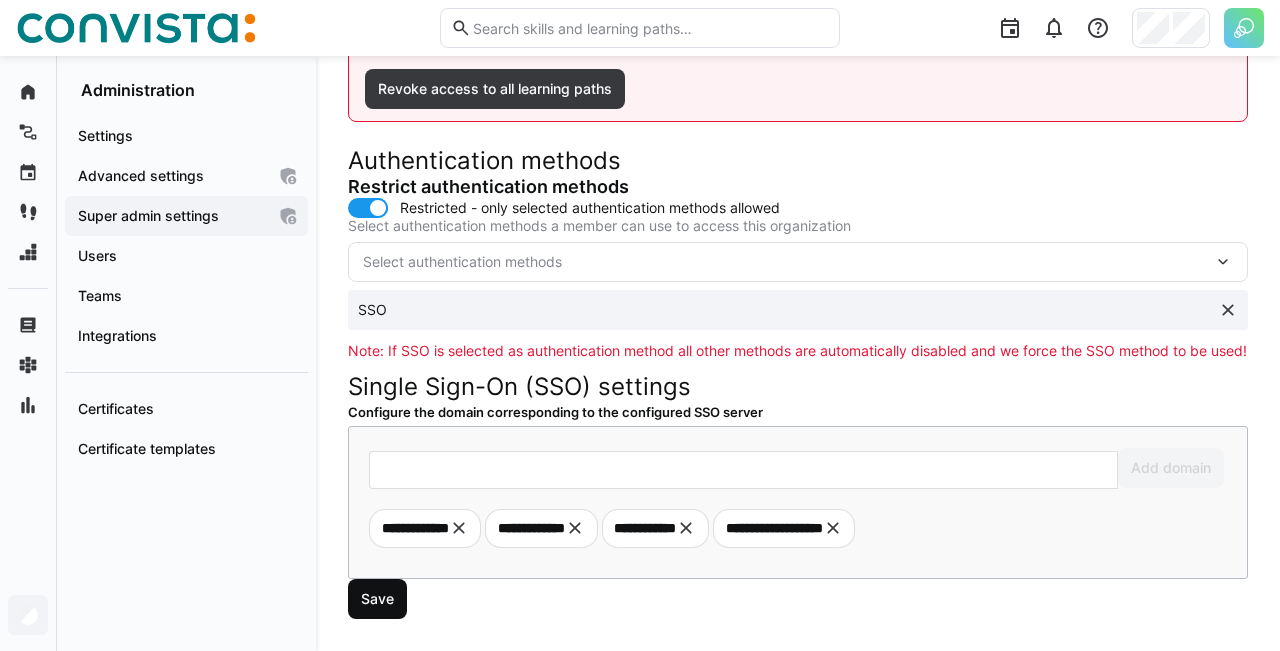 click on "Save" 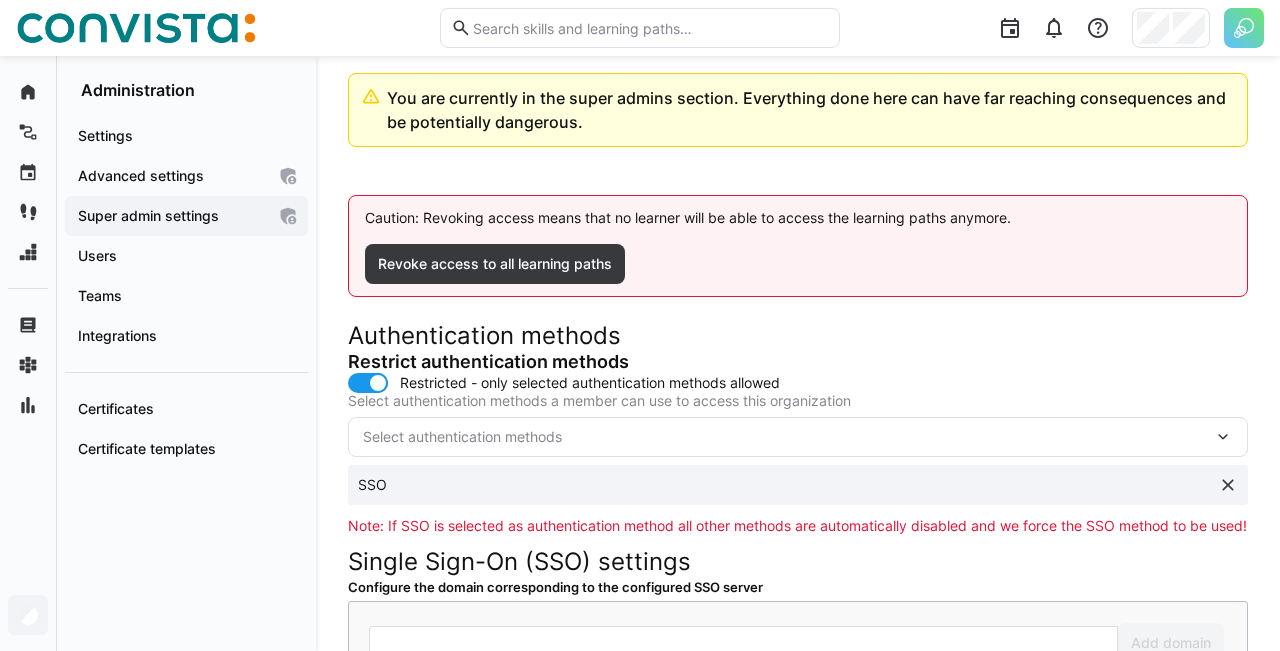 scroll, scrollTop: 0, scrollLeft: 0, axis: both 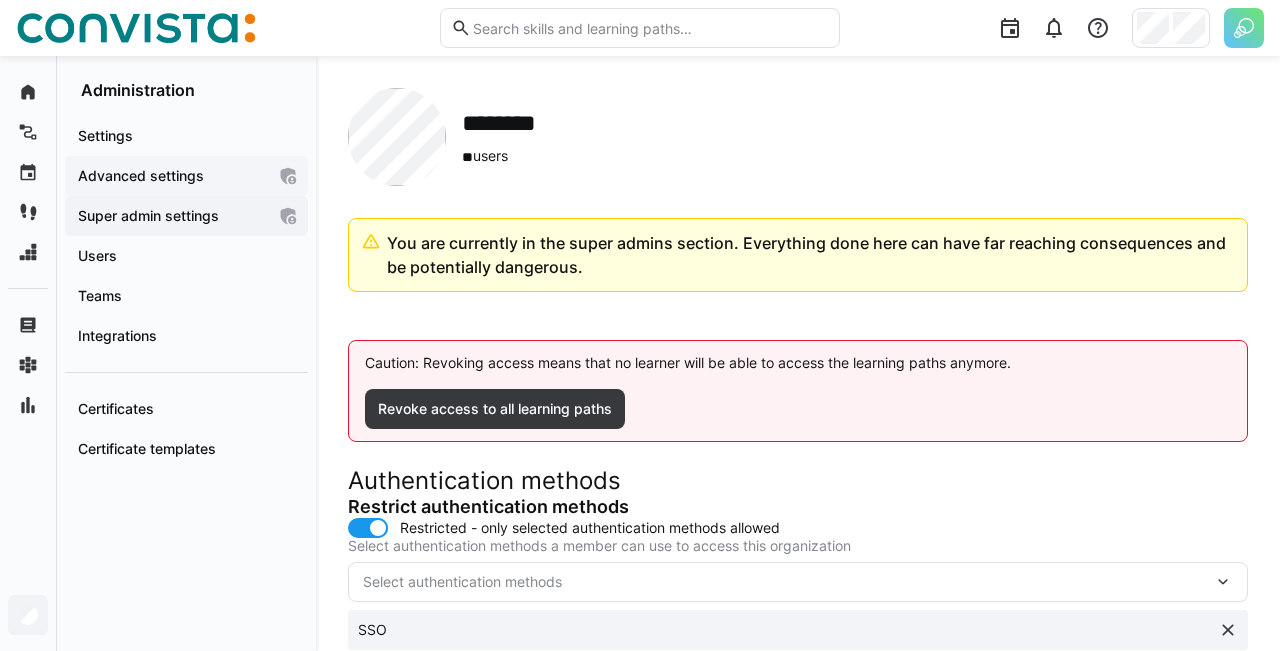 click on "Advanced settings" 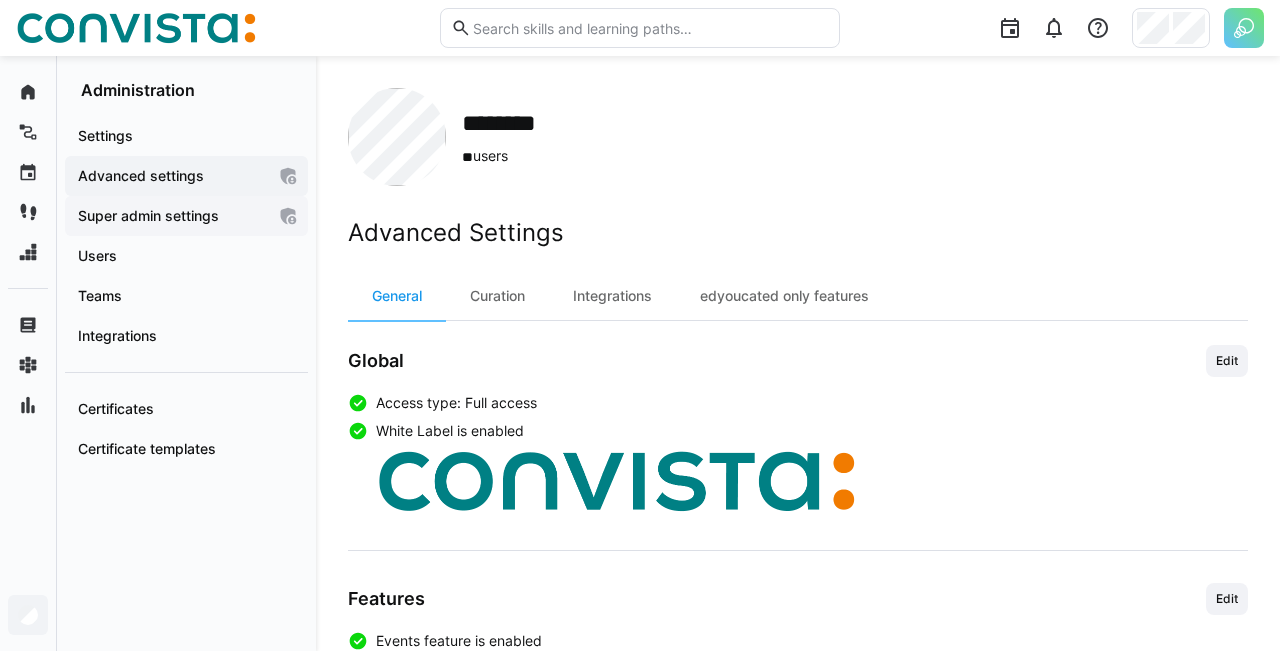 click on "Super admin settings" 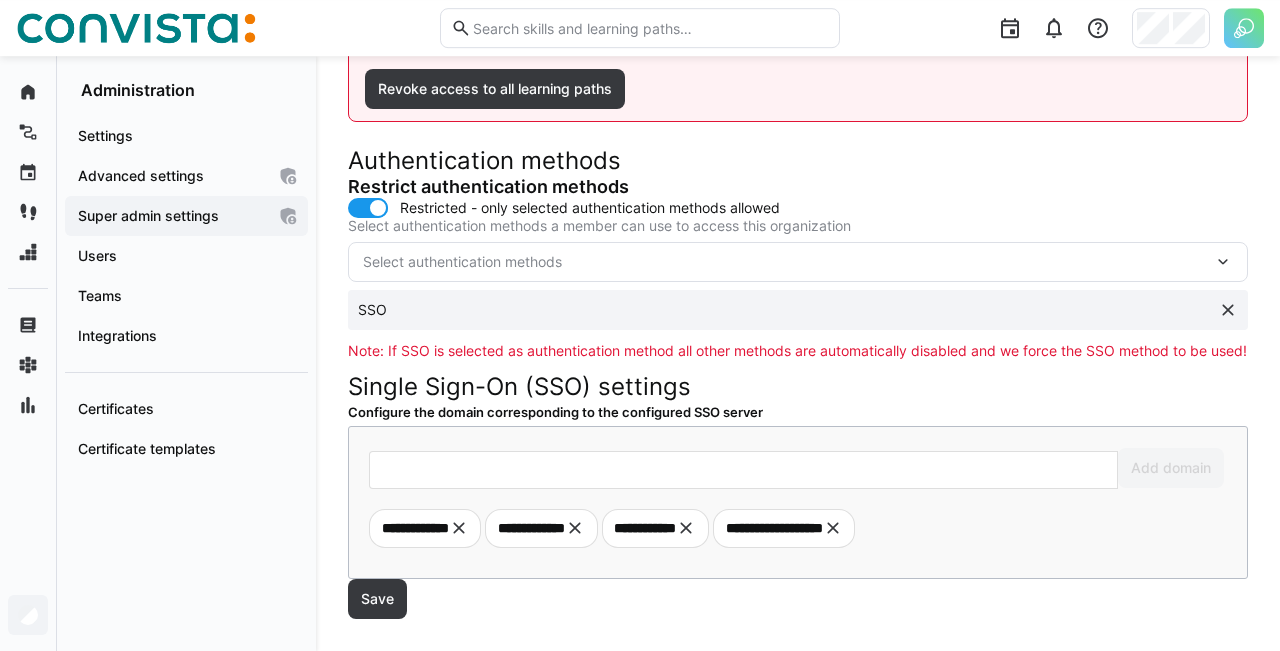 scroll, scrollTop: 339, scrollLeft: 0, axis: vertical 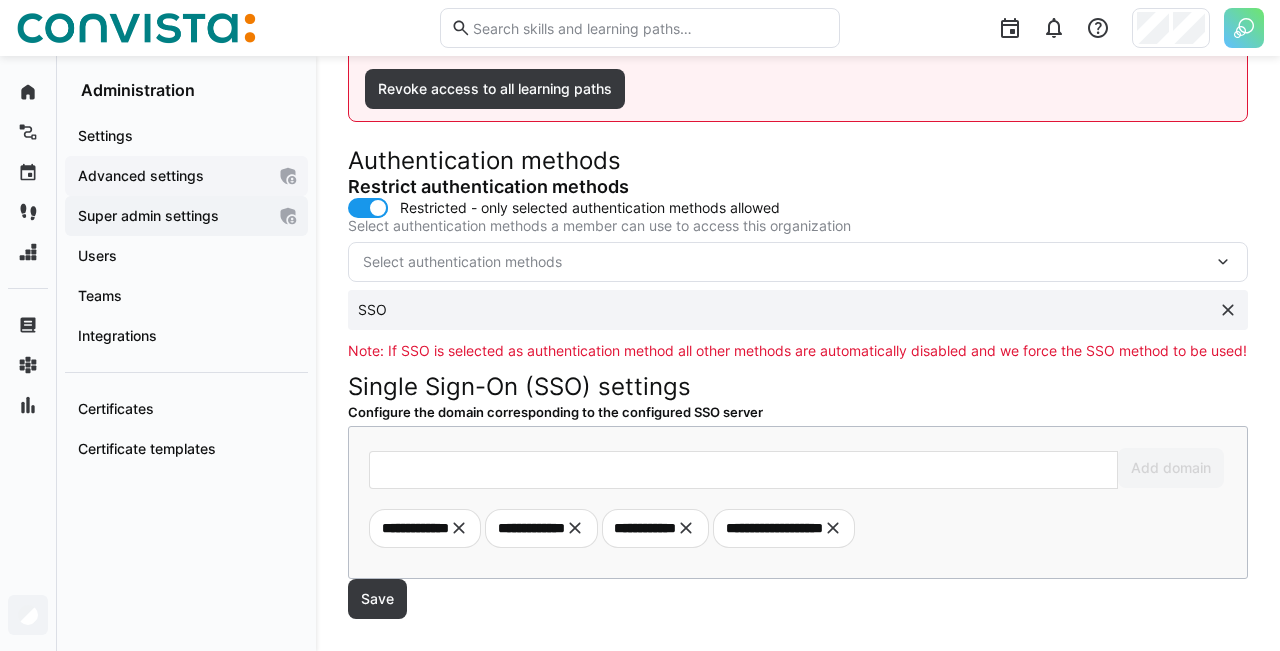 click on "Advanced settings" 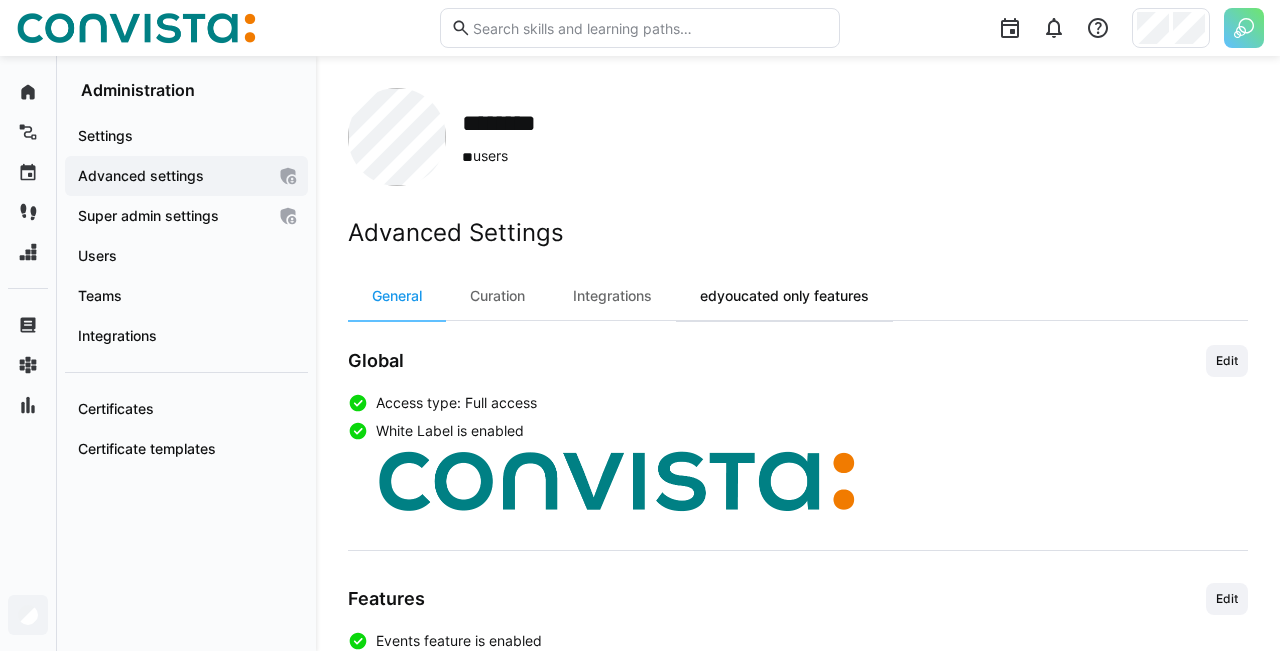 click on "edyoucated only features" 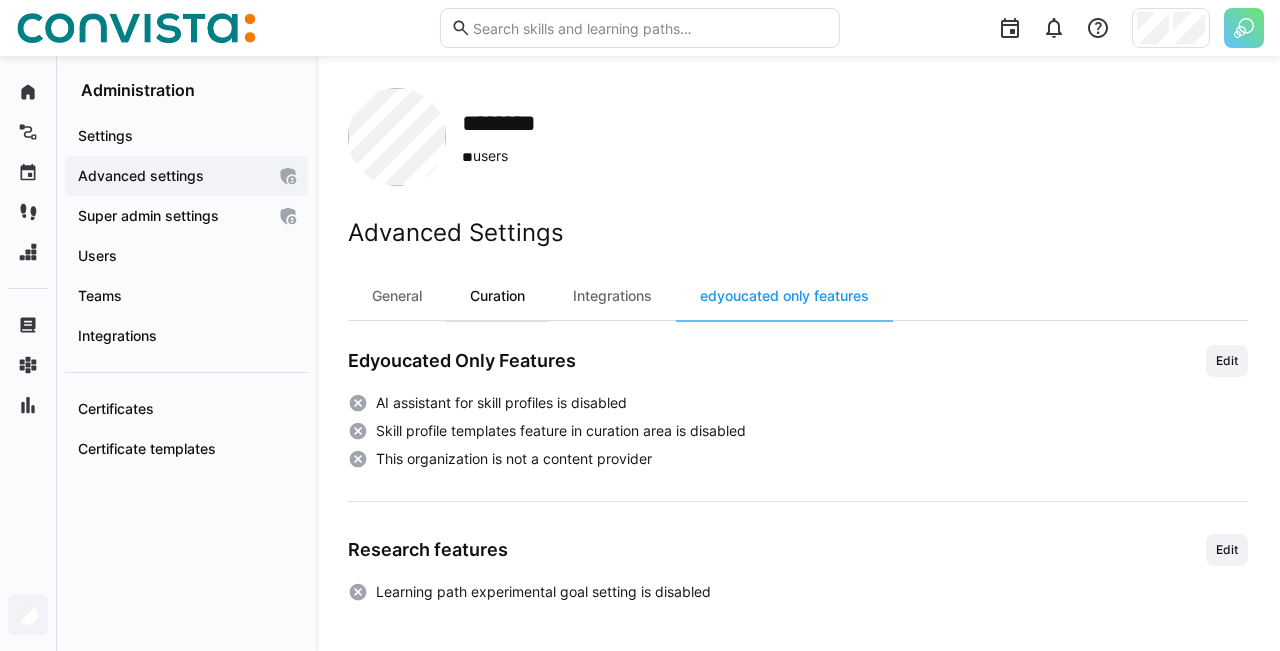 click on "Curation" 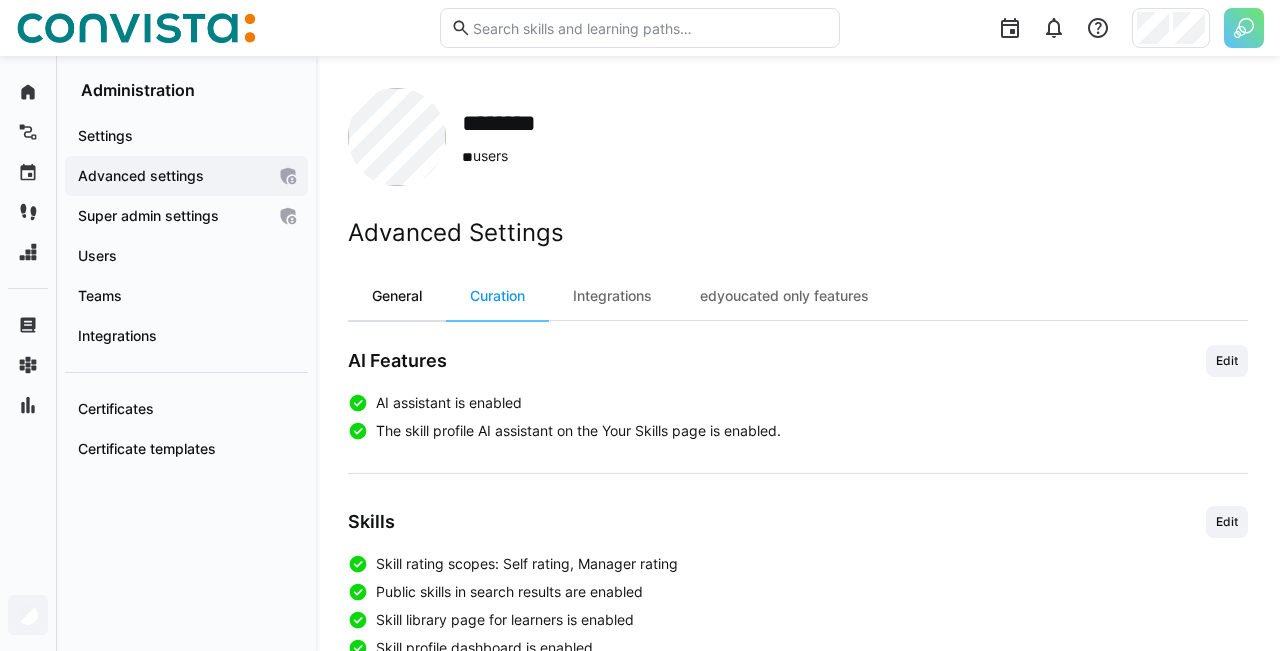 click on "General" 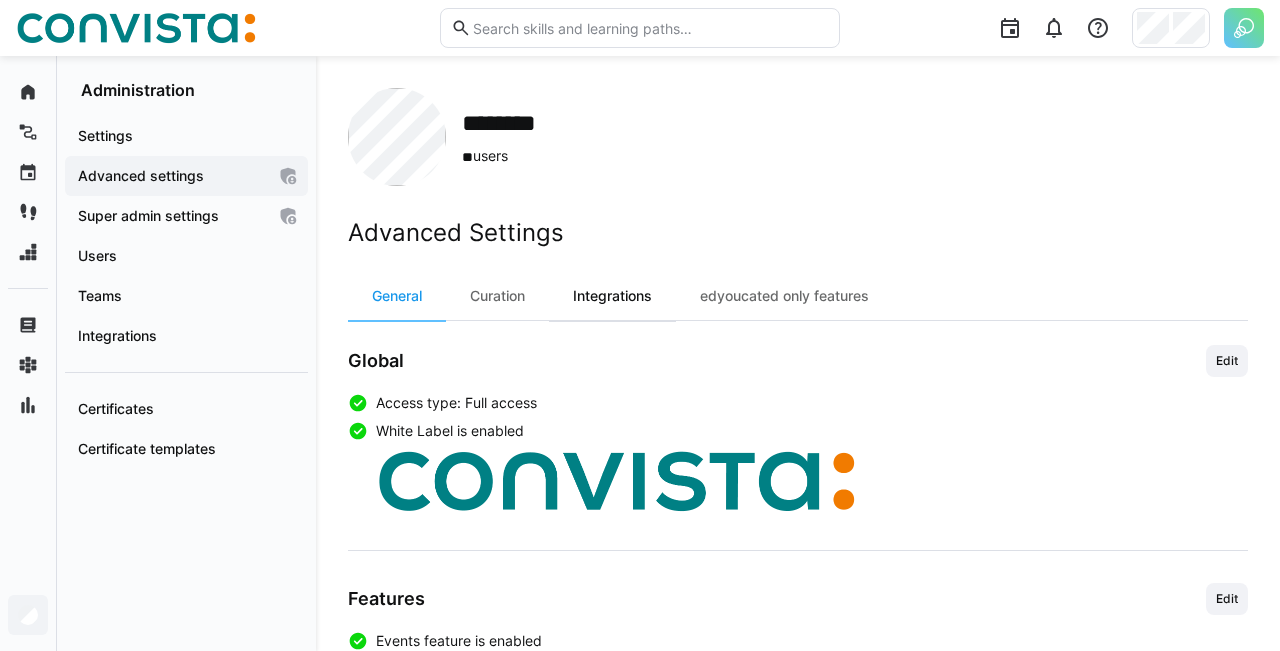click on "Integrations" 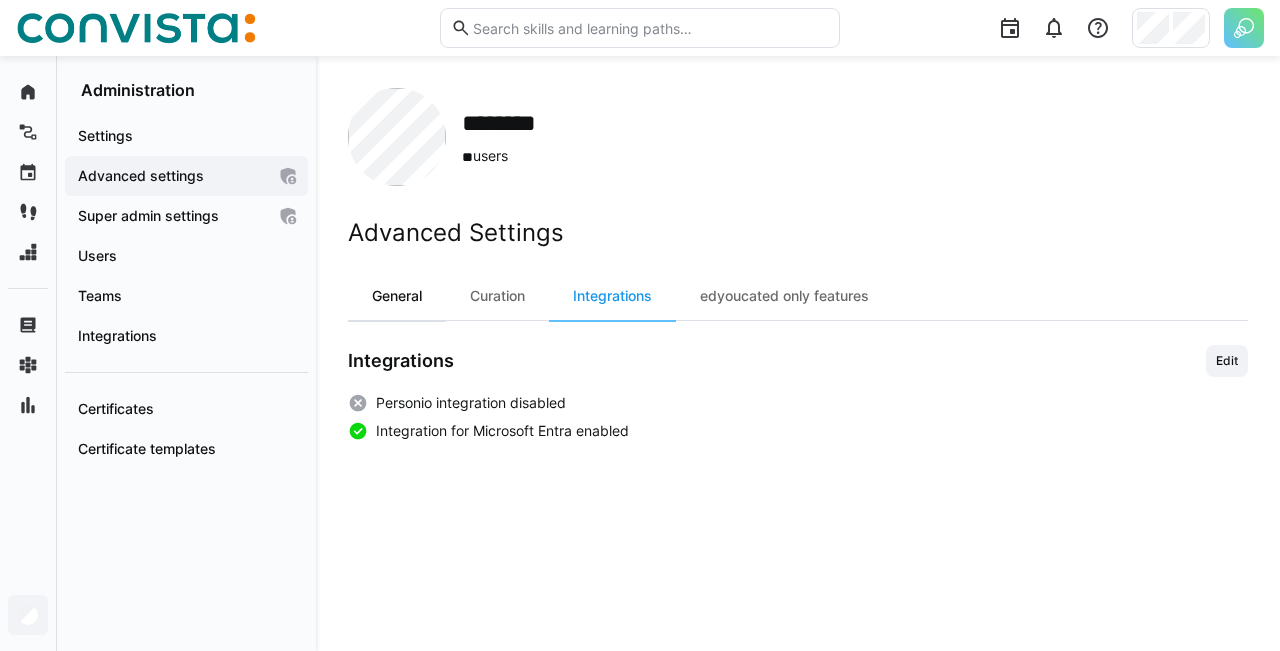 click on "General" 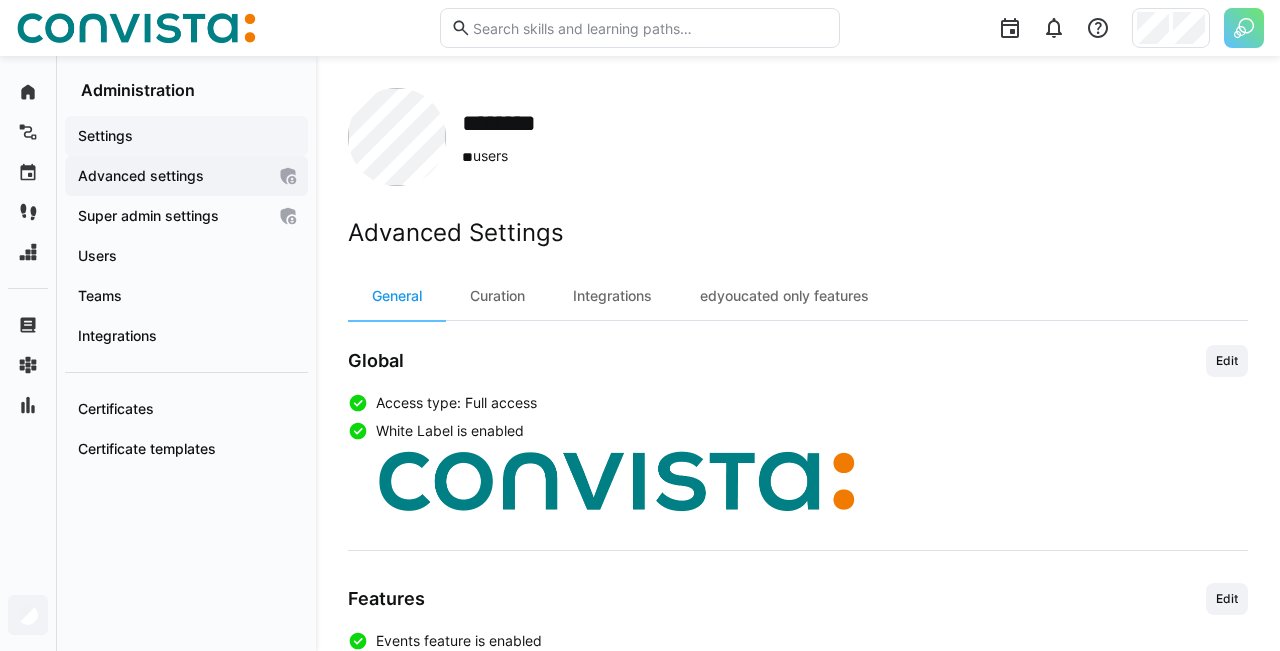 click on "Settings" 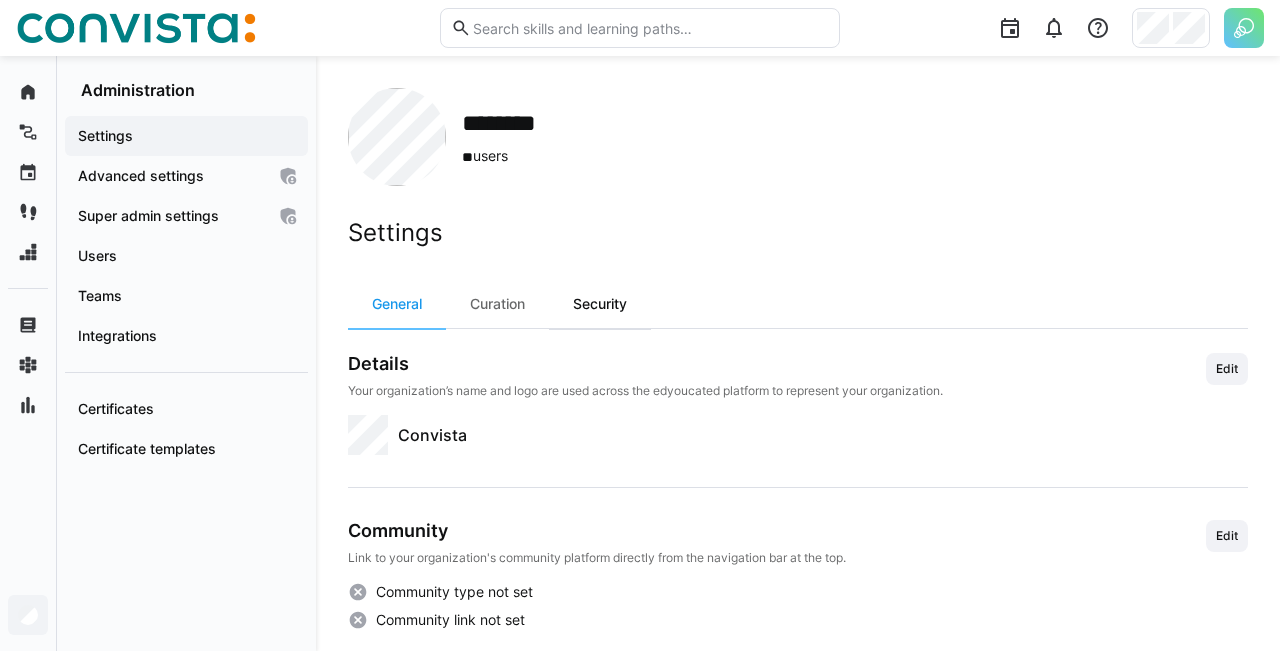 click on "Security" 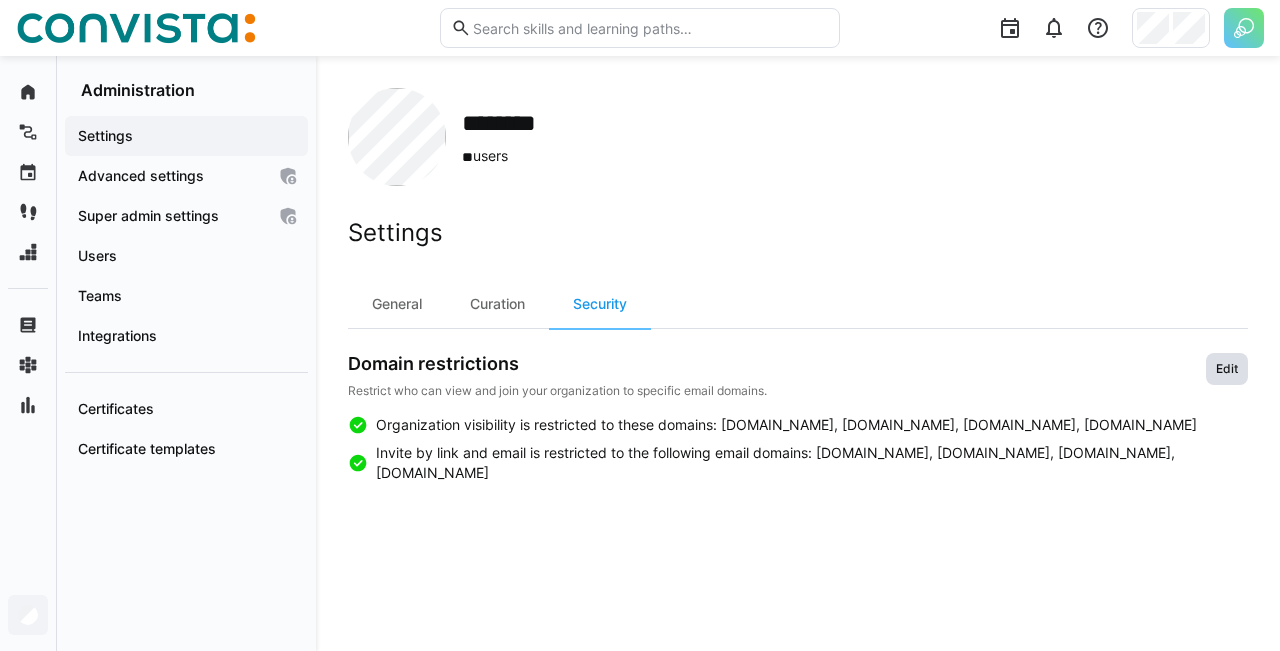 click on "Edit" 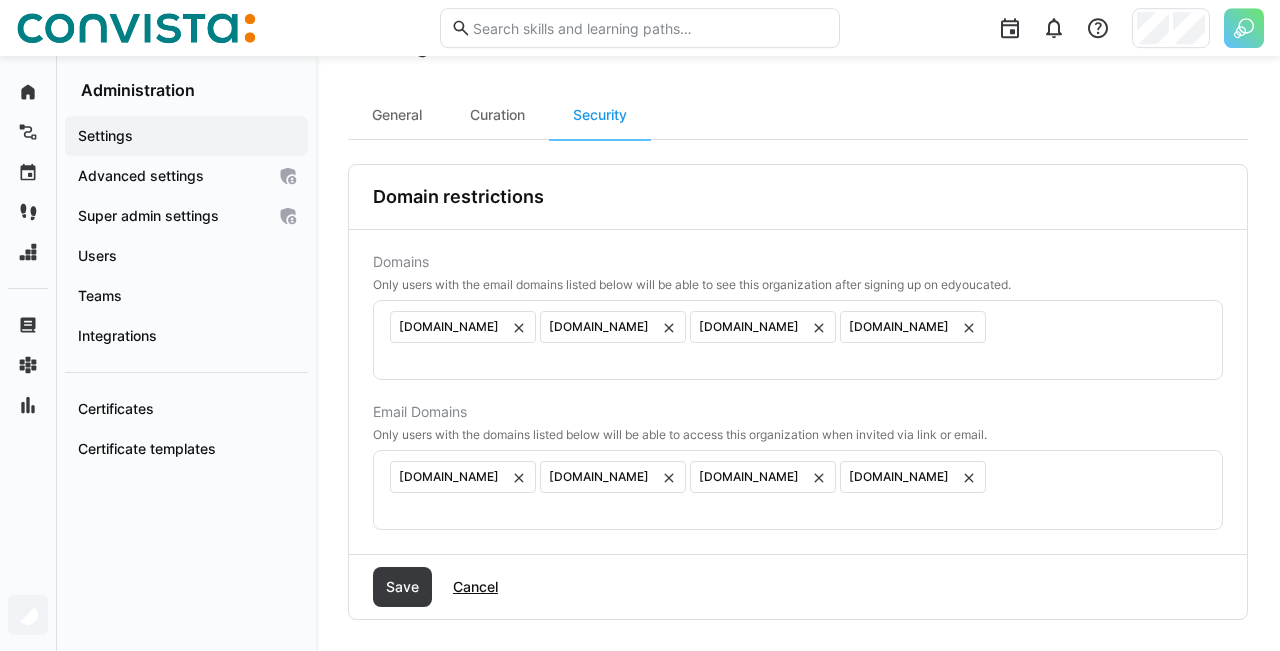 scroll, scrollTop: 189, scrollLeft: 0, axis: vertical 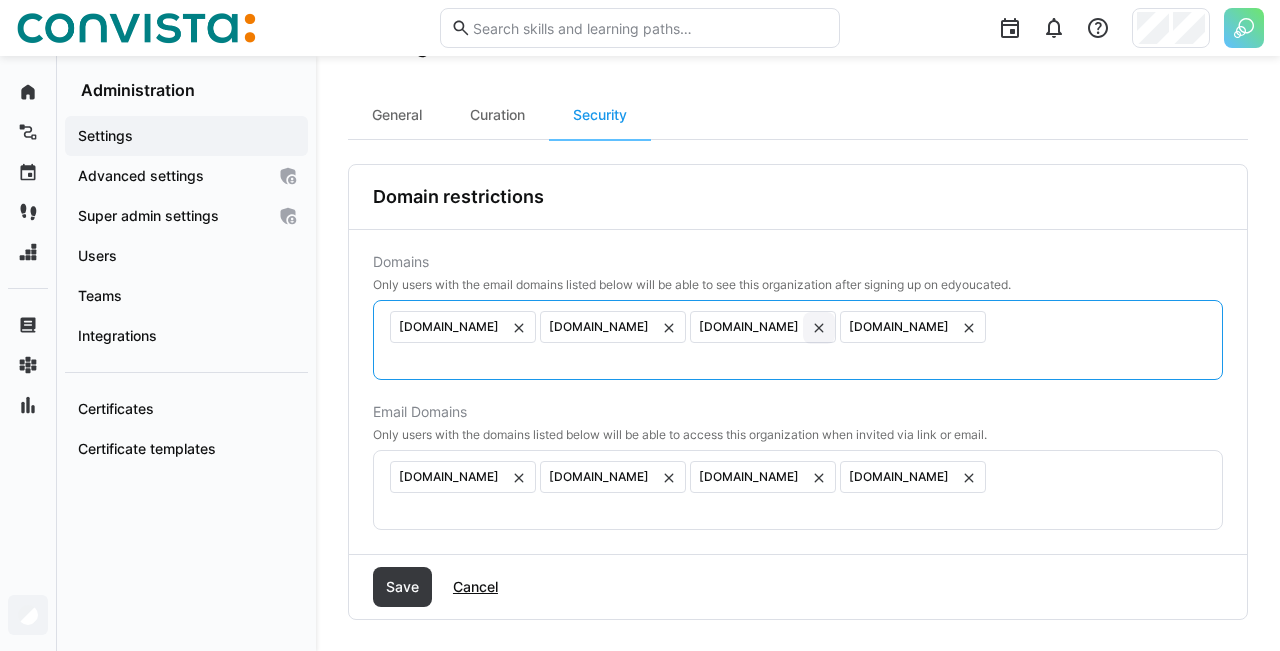 click 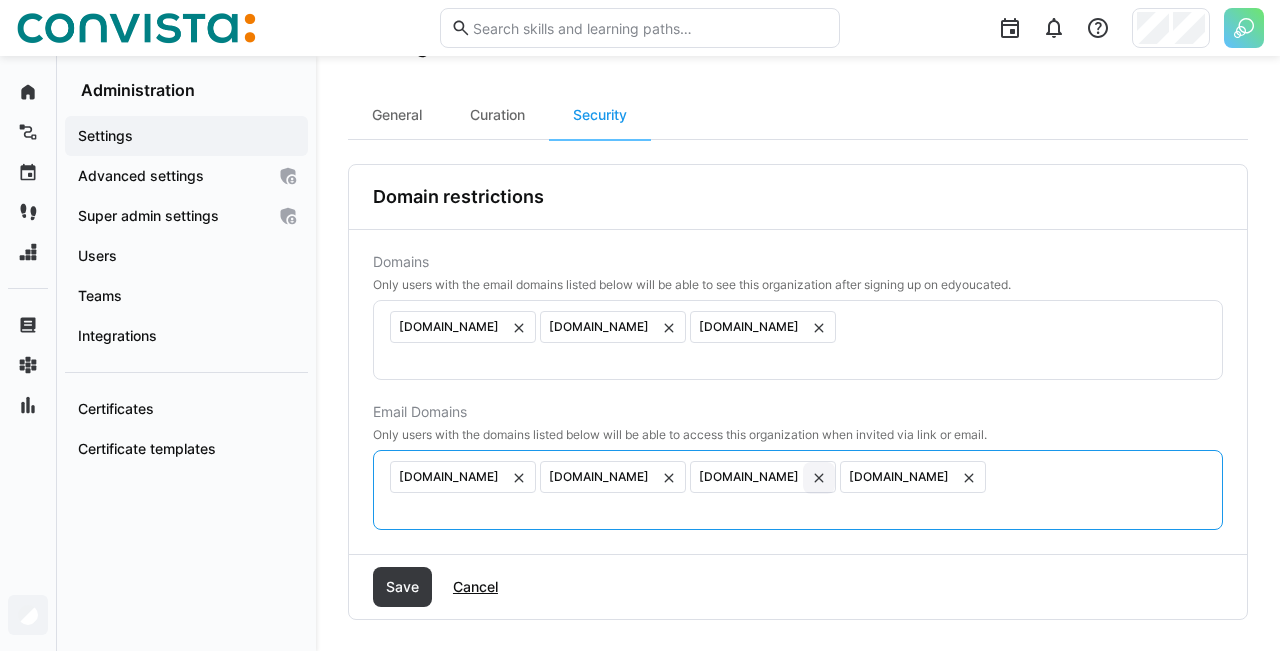 click 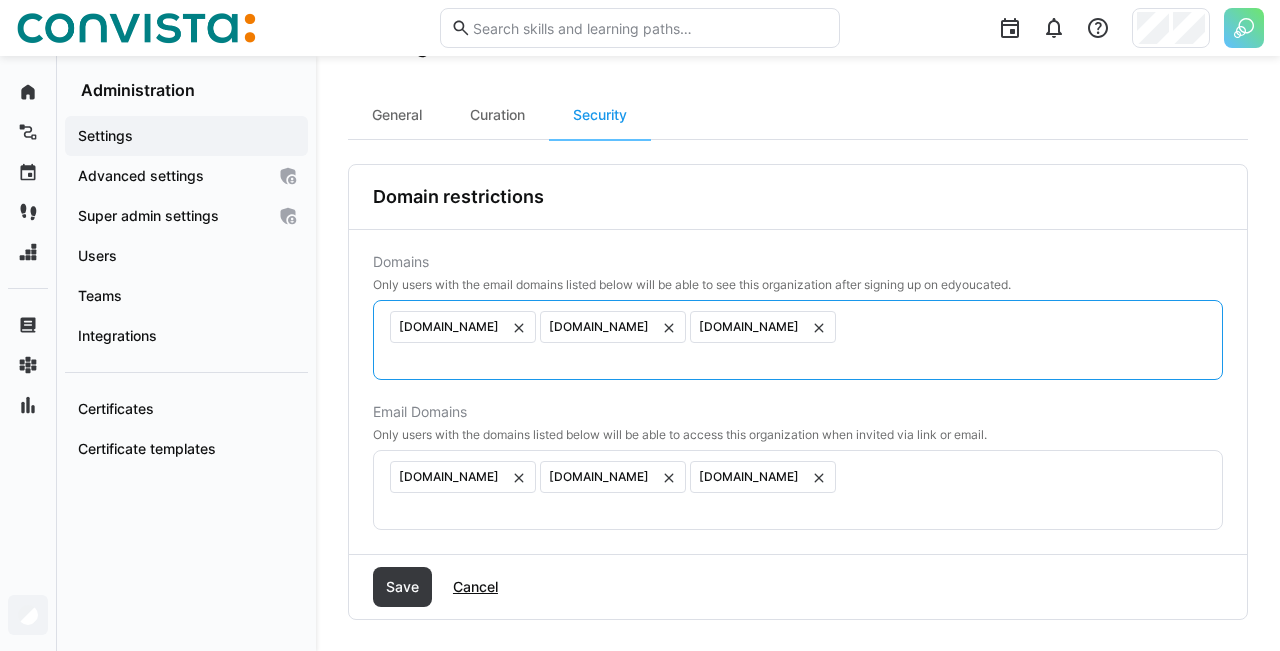 click 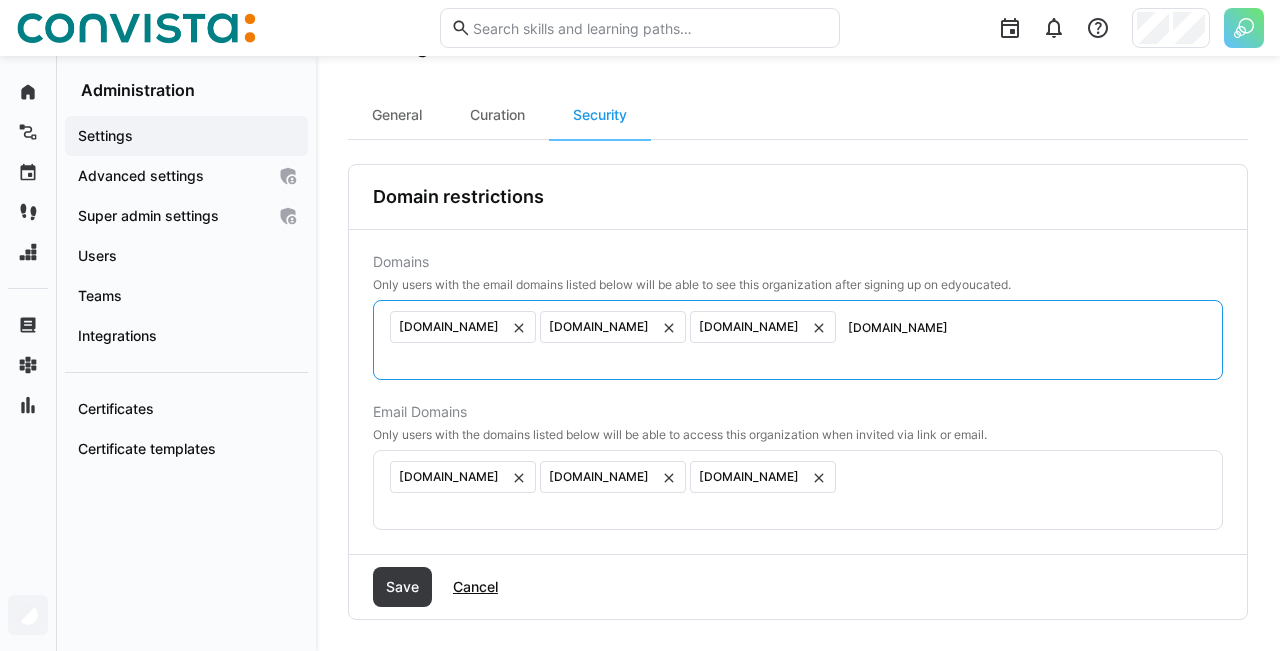 type on "faktorzehn.at" 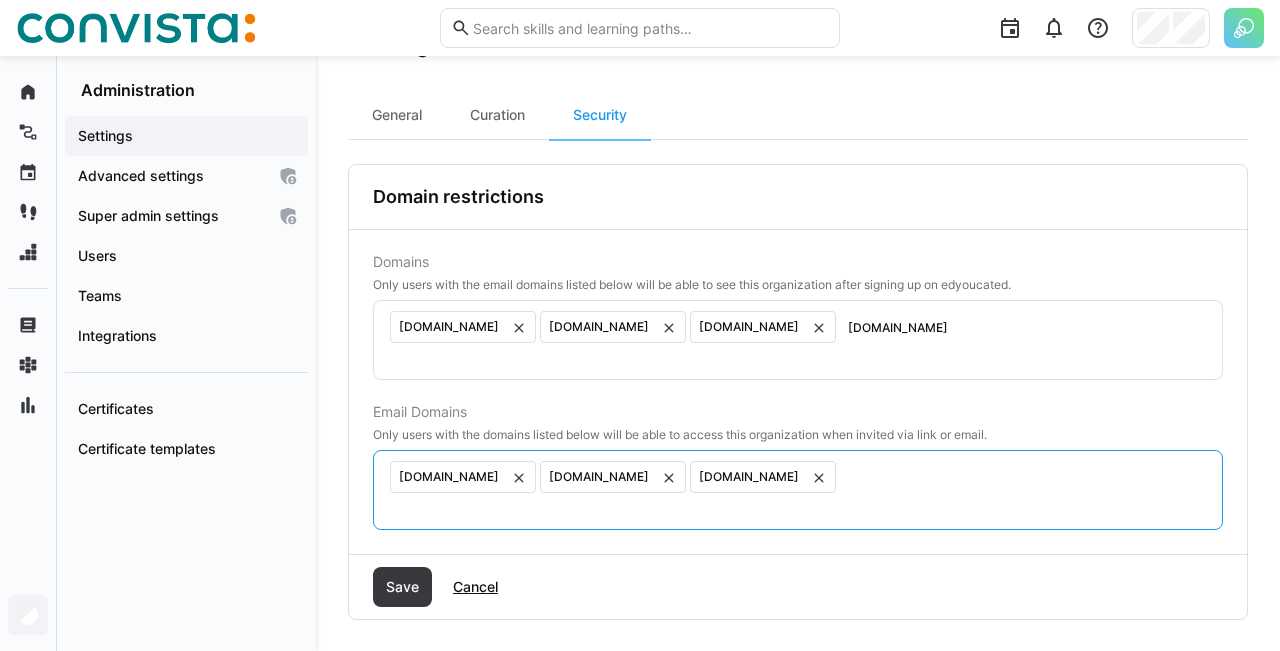 click 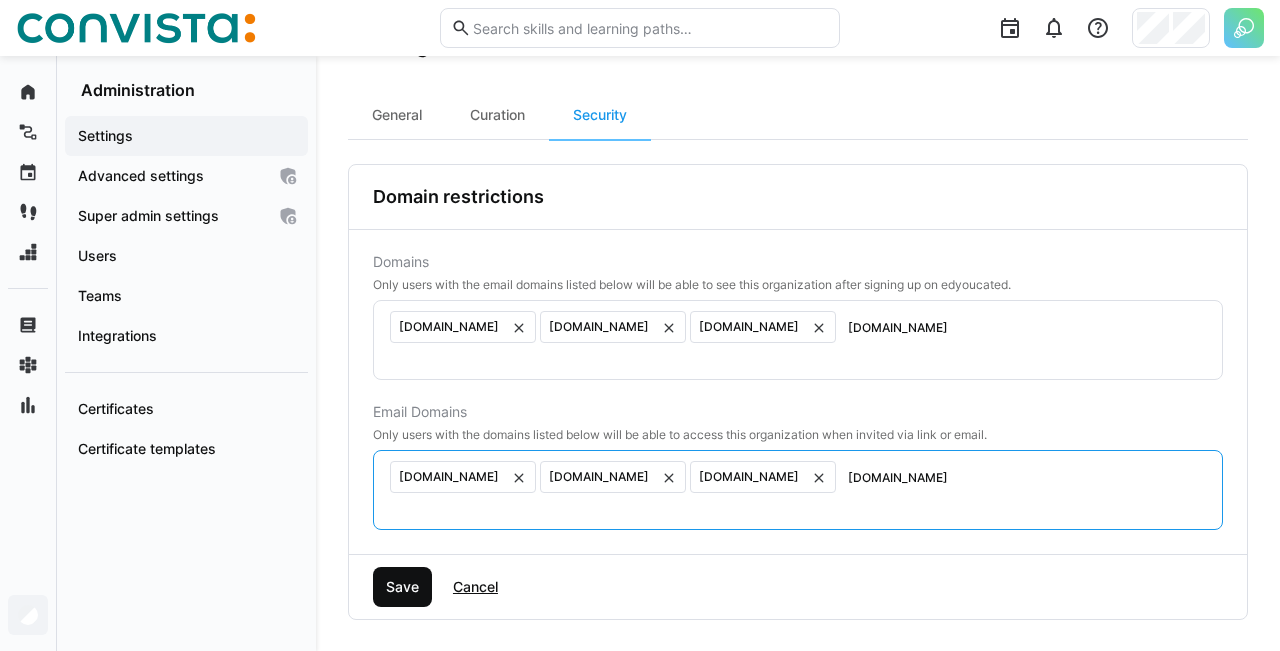 type on "faktorzehn.at" 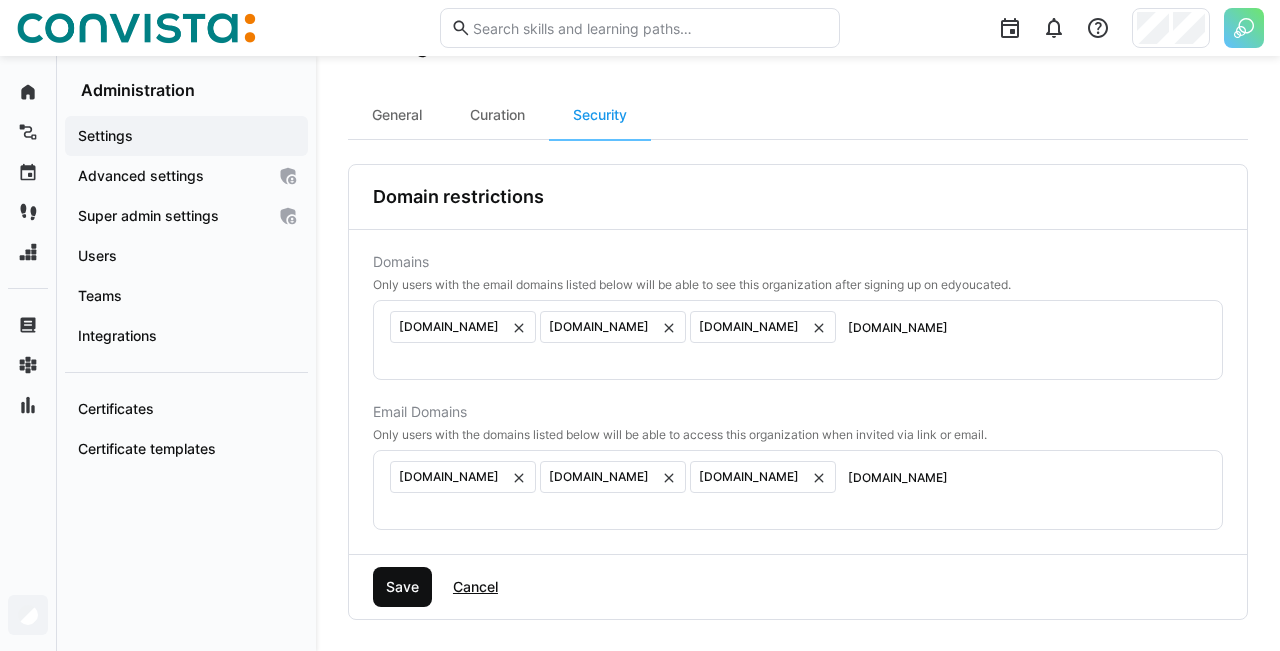 click on "Save" 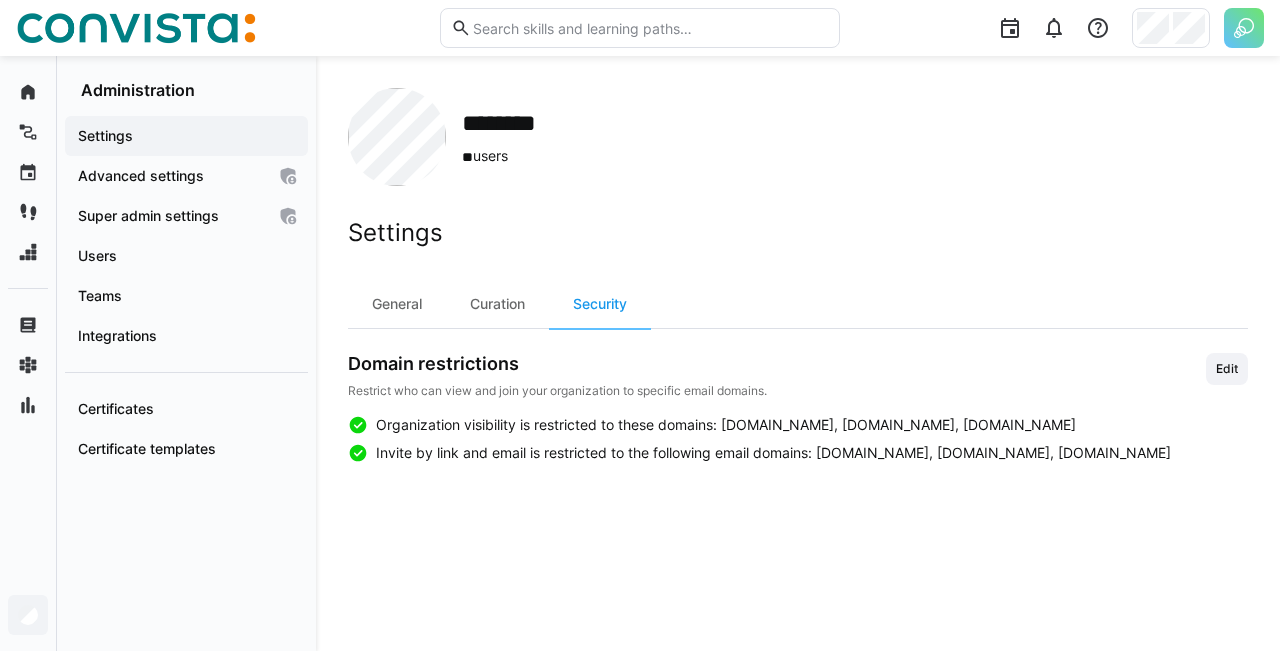 scroll, scrollTop: 0, scrollLeft: 0, axis: both 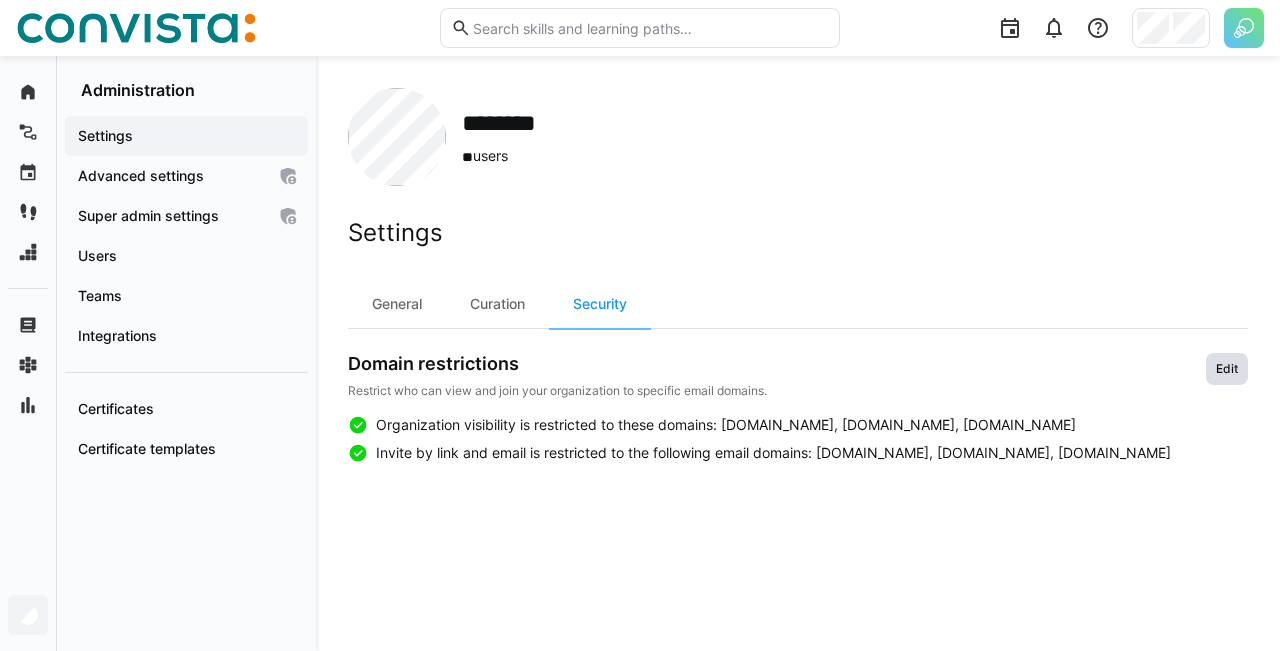 click on "Edit" 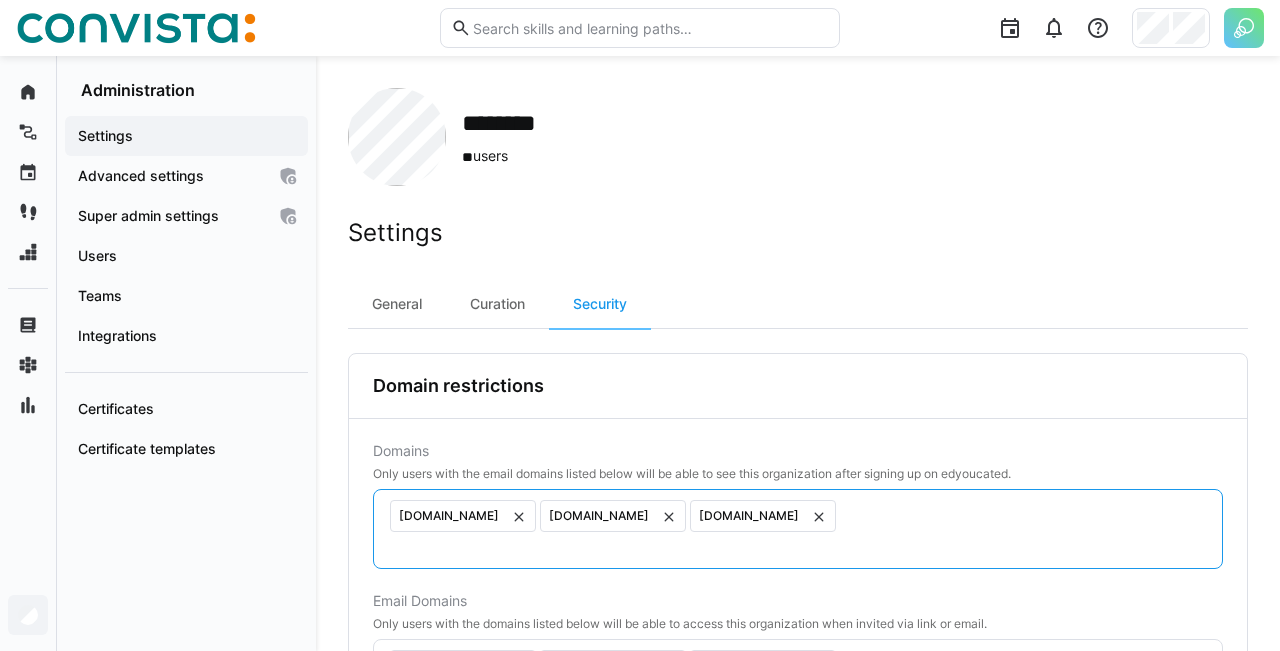 click 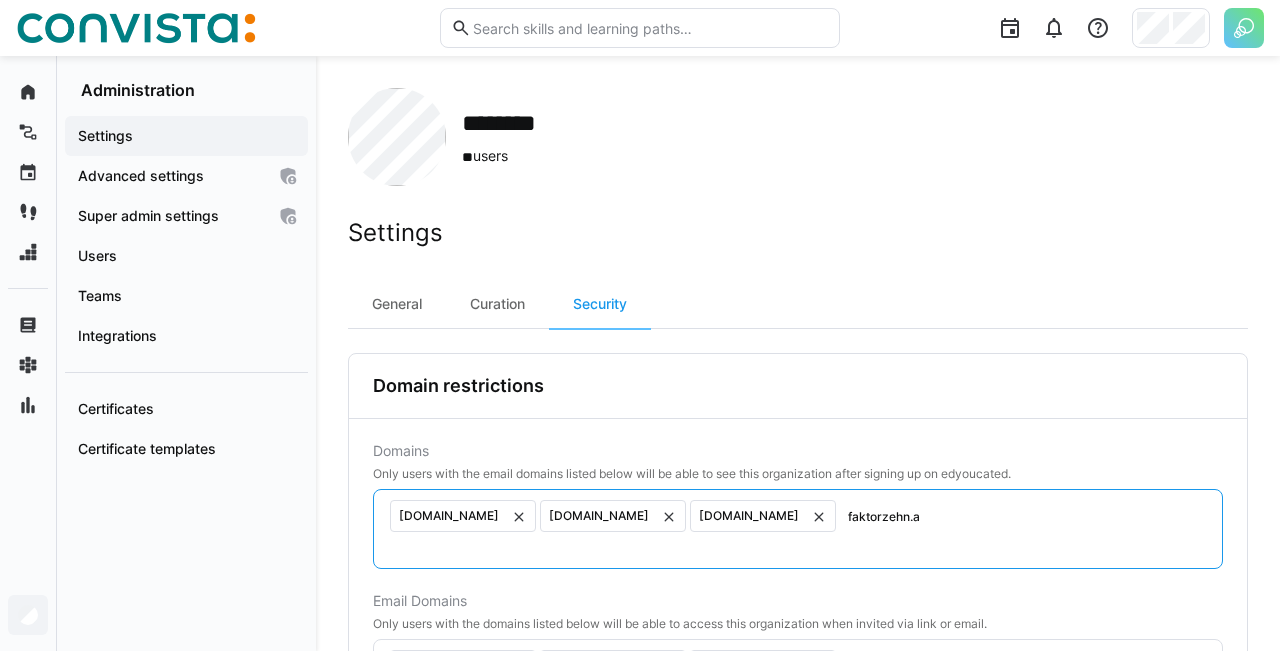 type on "faktorzehn.at" 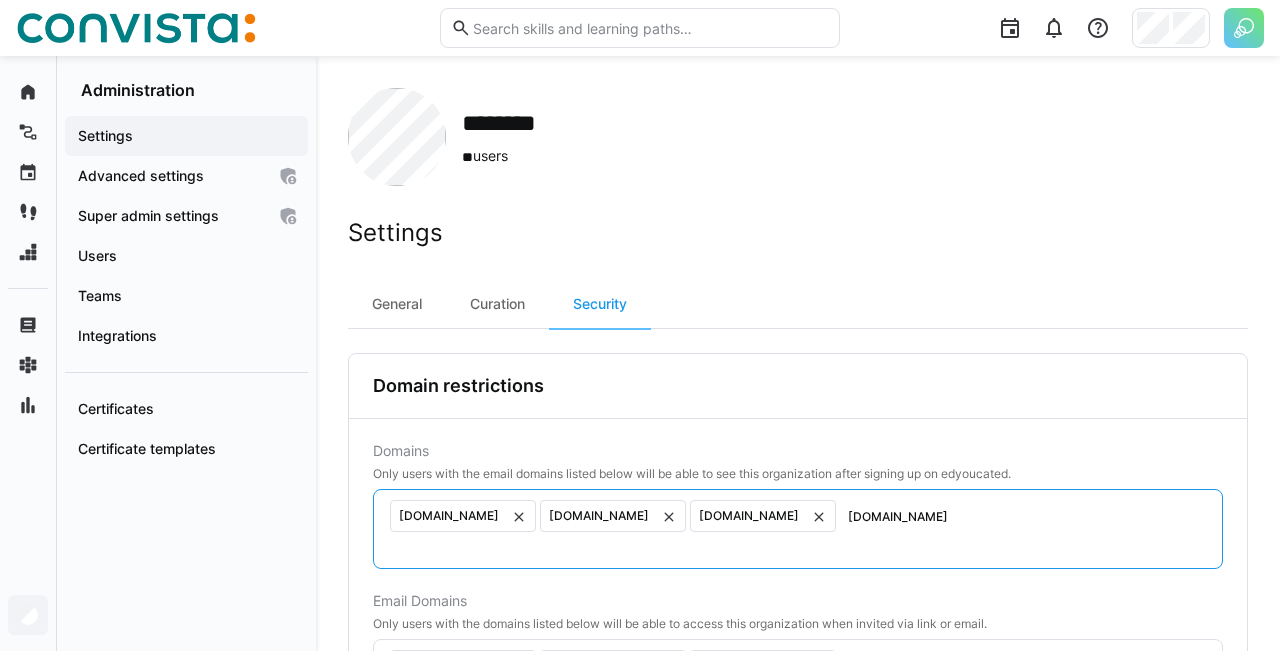 type 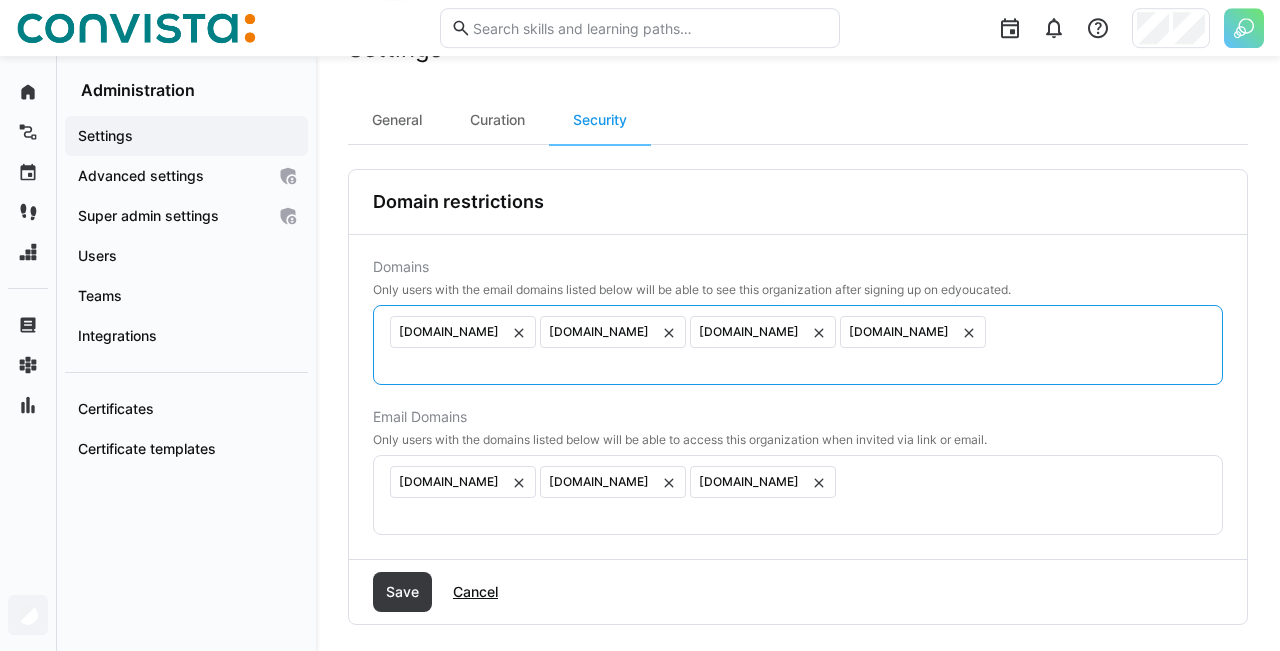 scroll, scrollTop: 189, scrollLeft: 0, axis: vertical 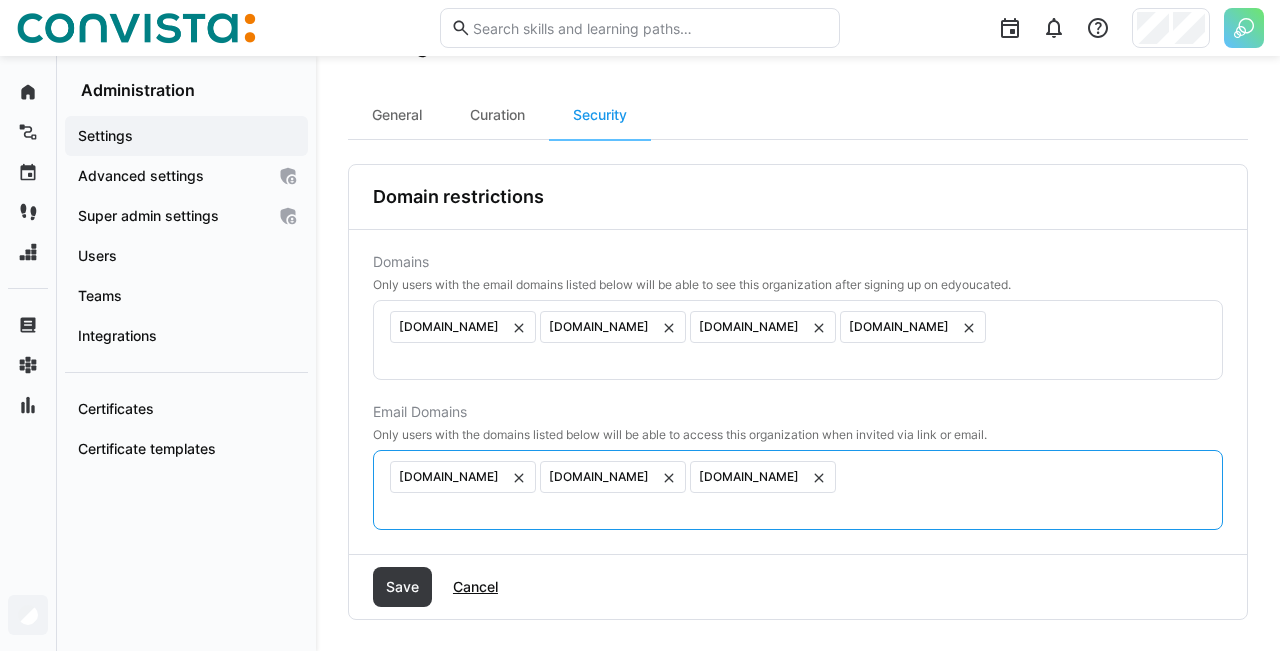 click 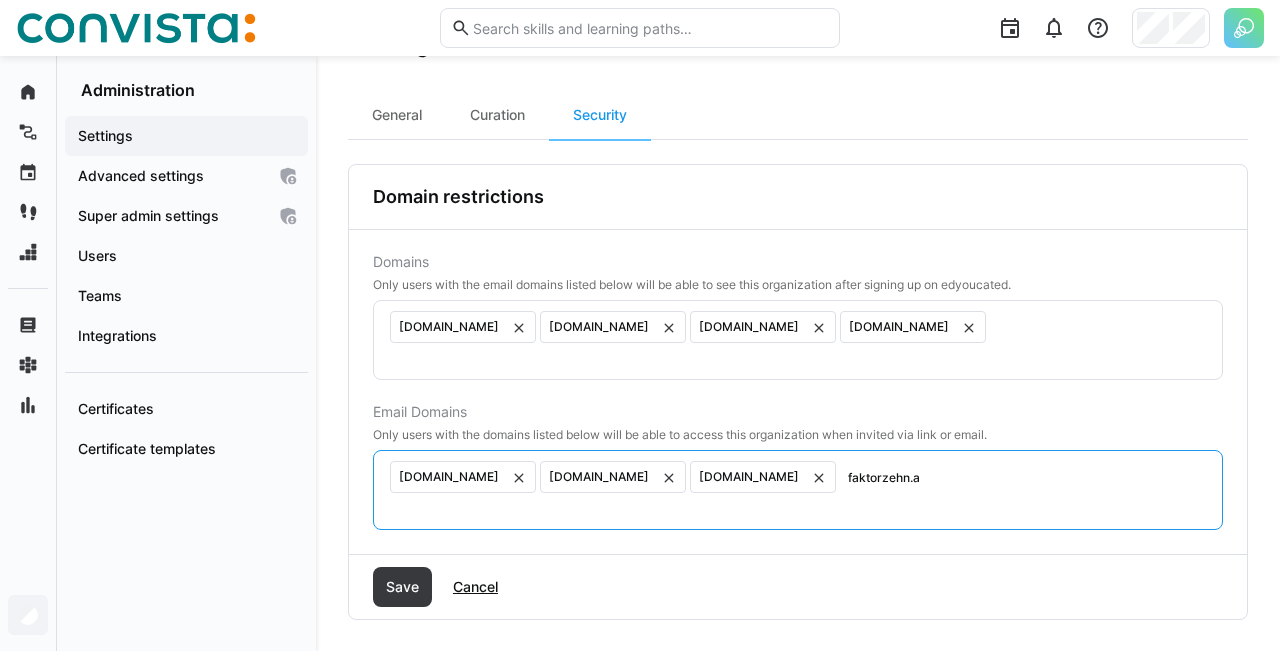 type on "faktorzehn.at" 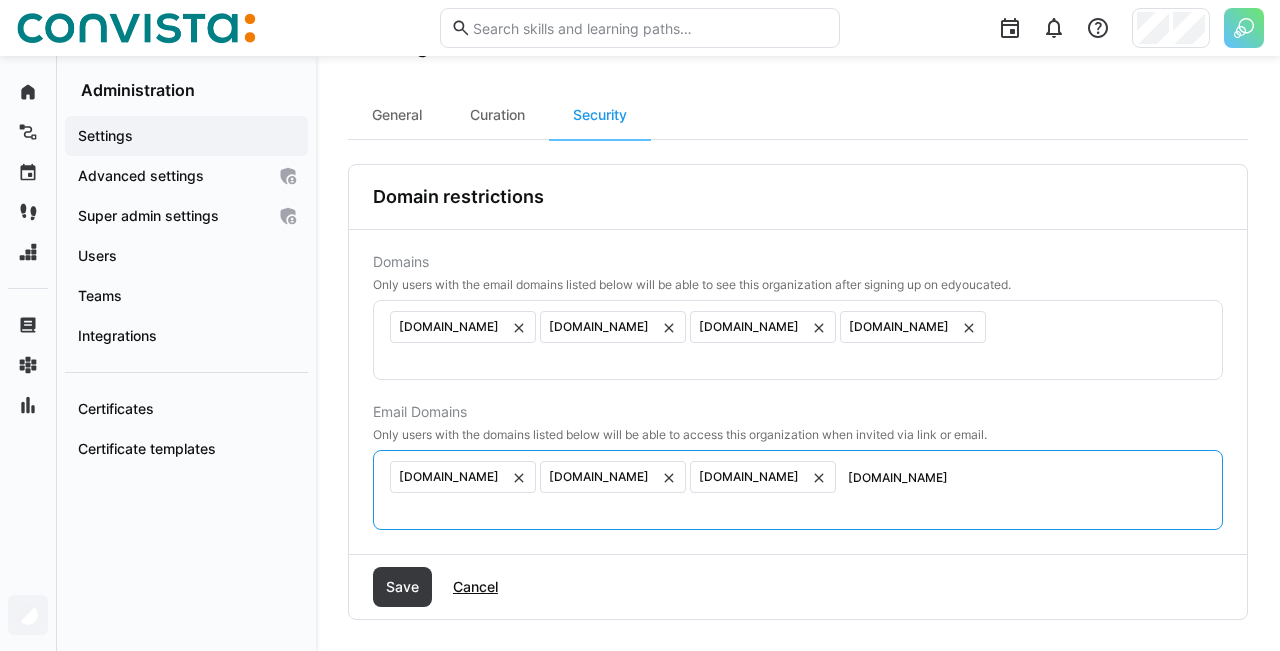 type 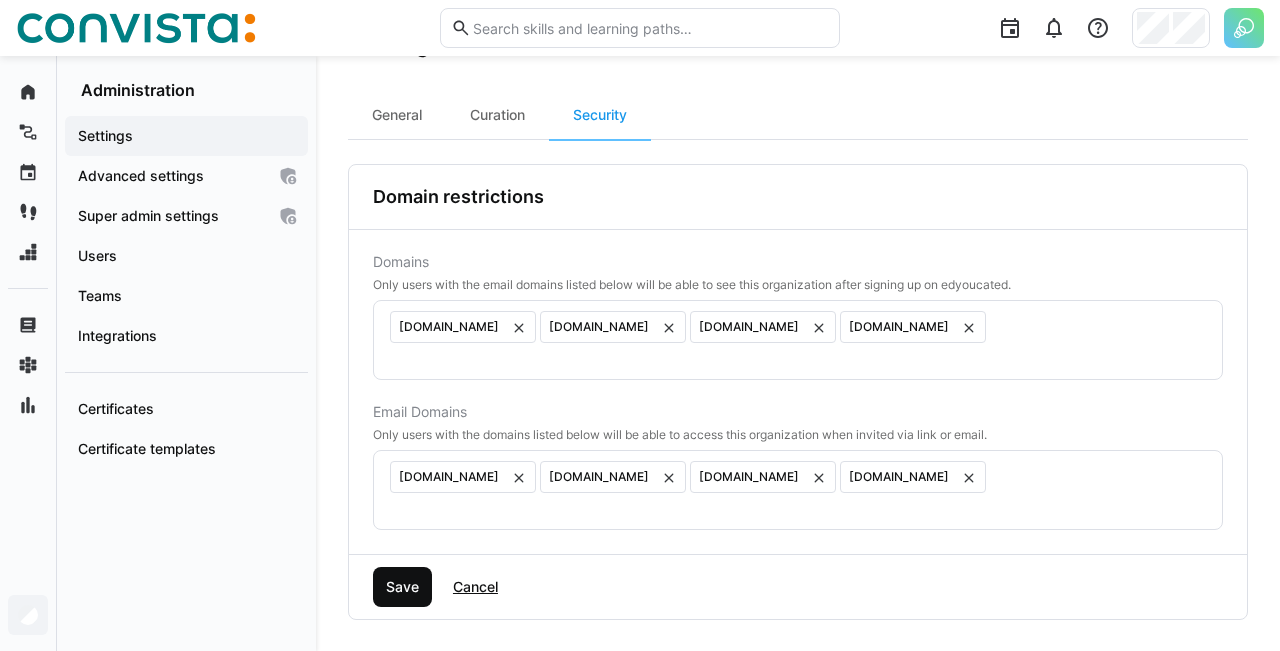 click on "Save" 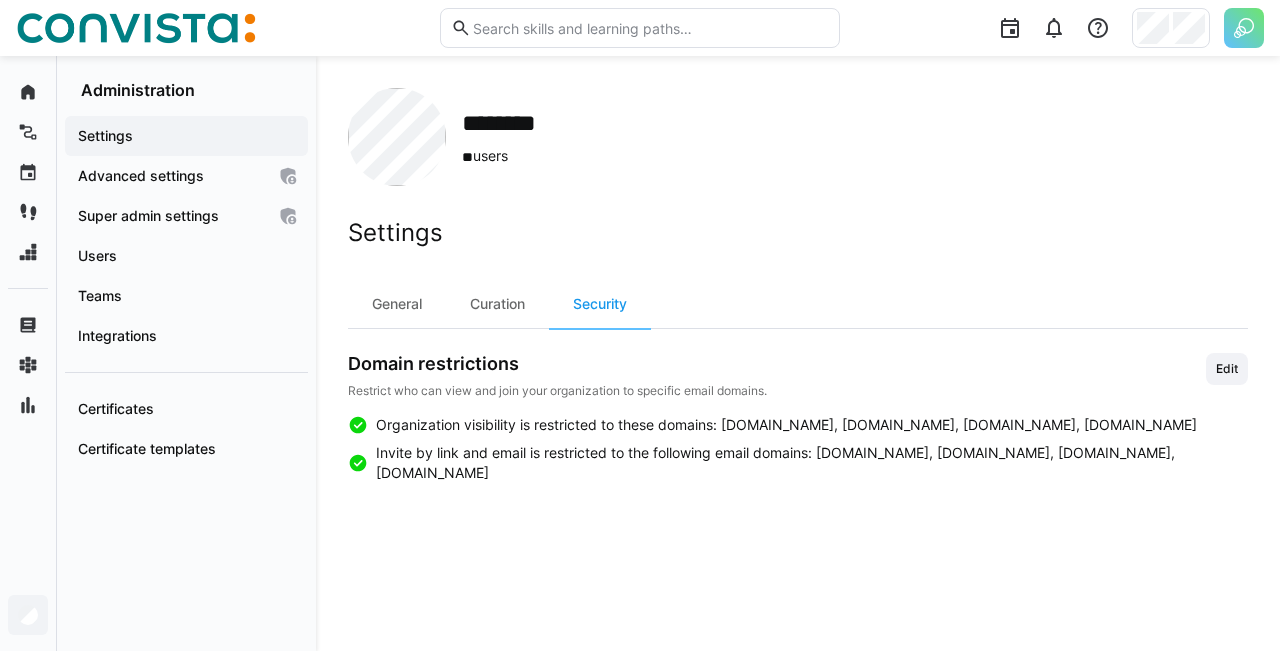 scroll, scrollTop: 0, scrollLeft: 0, axis: both 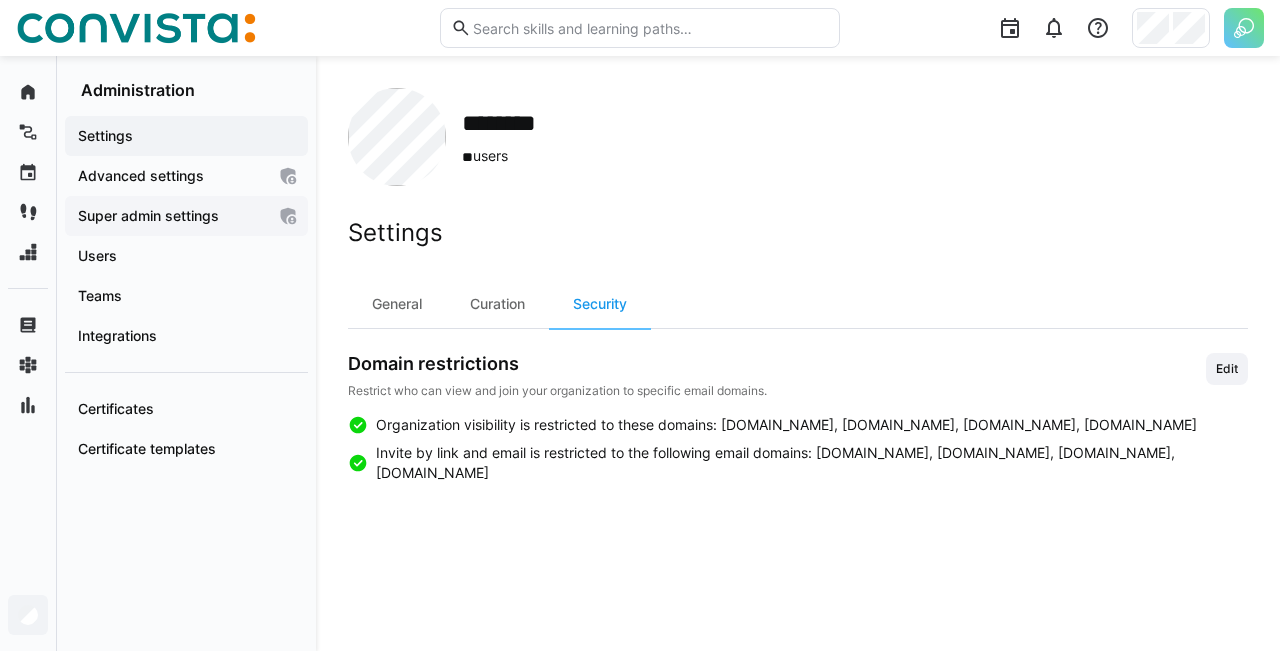 click on "Super admin settings" 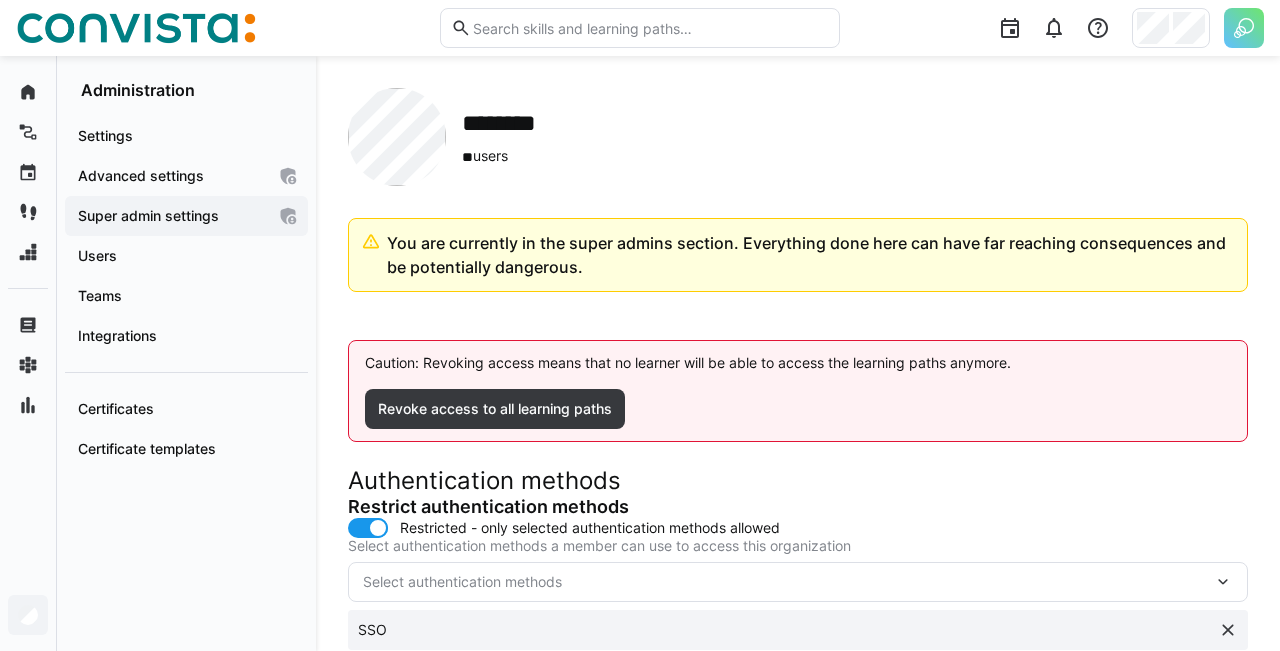 scroll, scrollTop: 339, scrollLeft: 0, axis: vertical 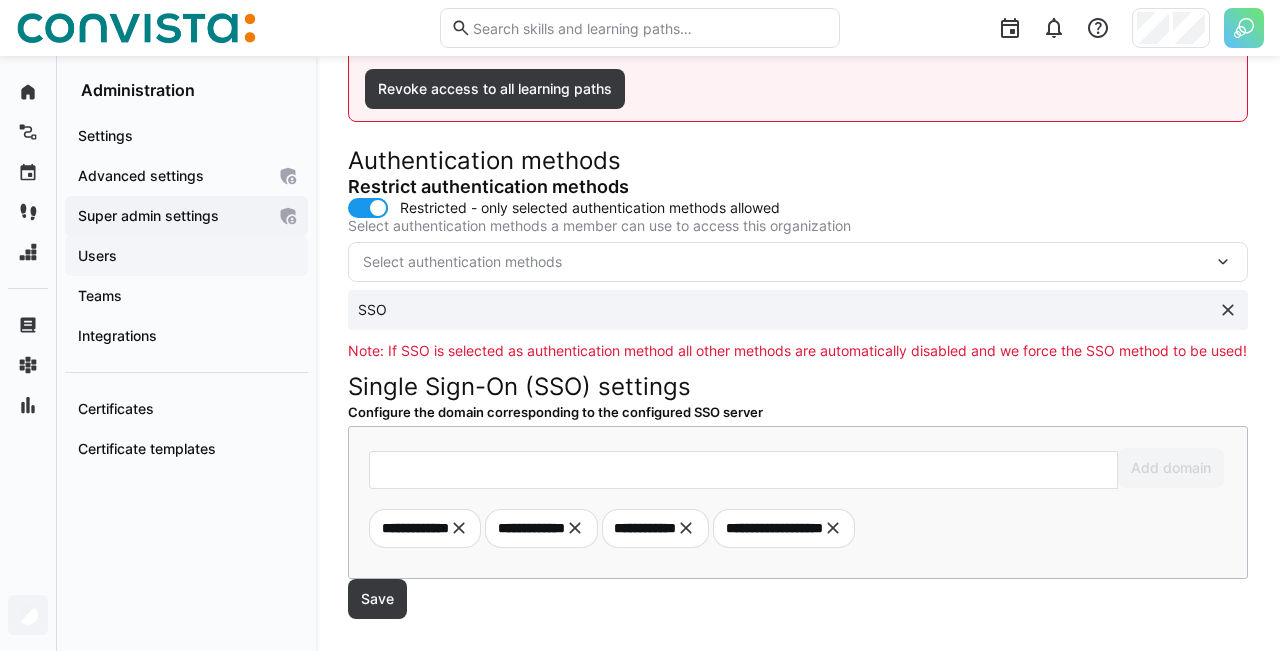 click on "Users" 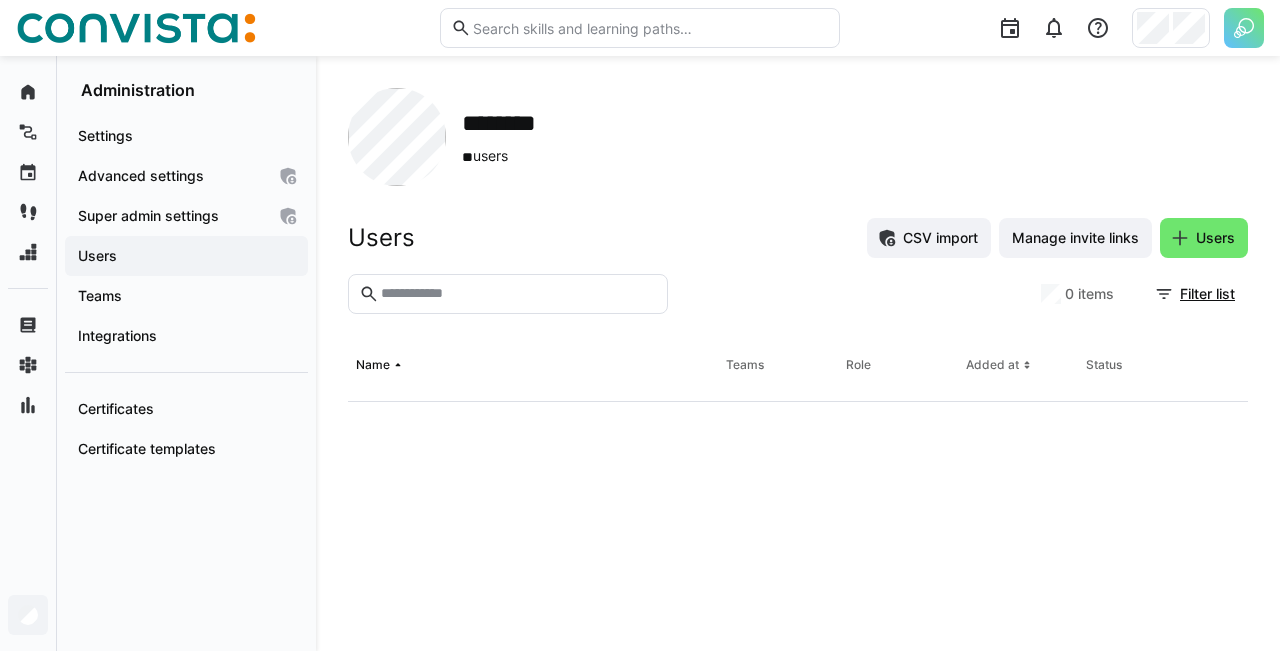 scroll, scrollTop: 0, scrollLeft: 0, axis: both 